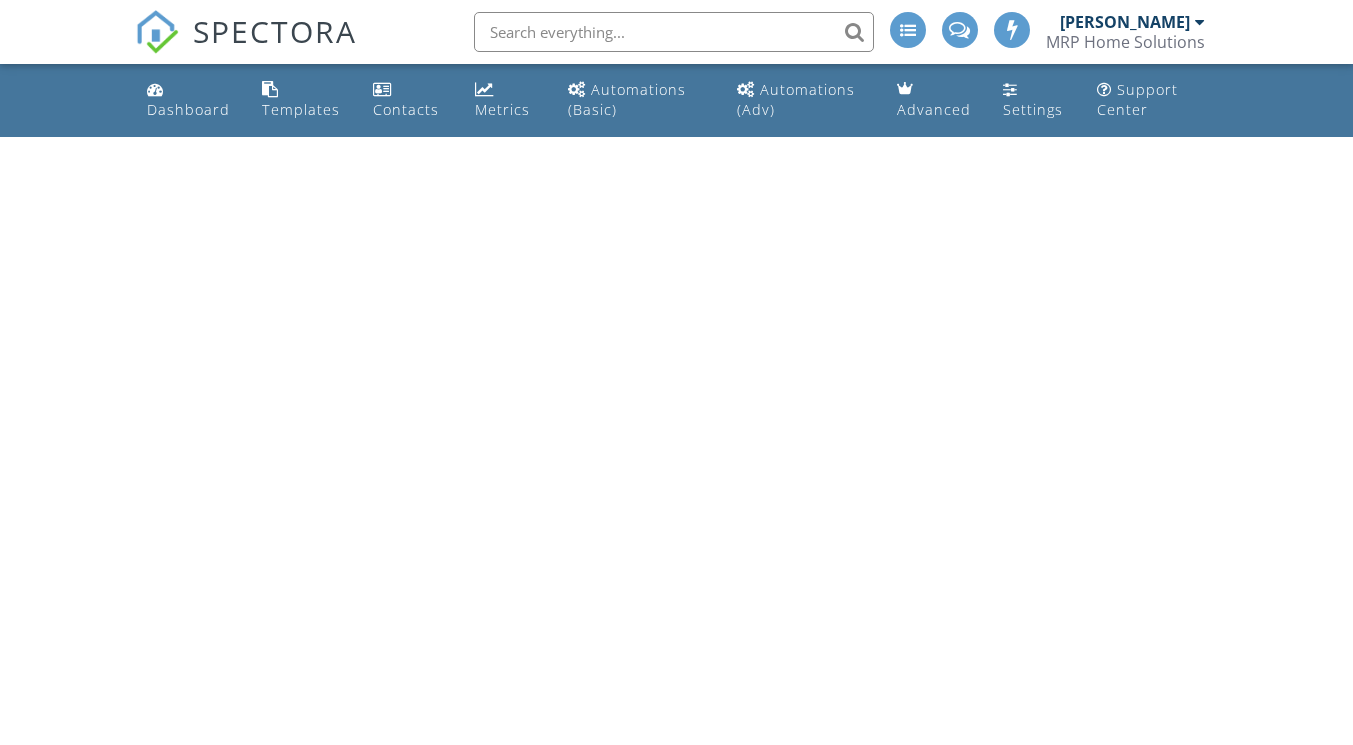 scroll, scrollTop: 0, scrollLeft: 0, axis: both 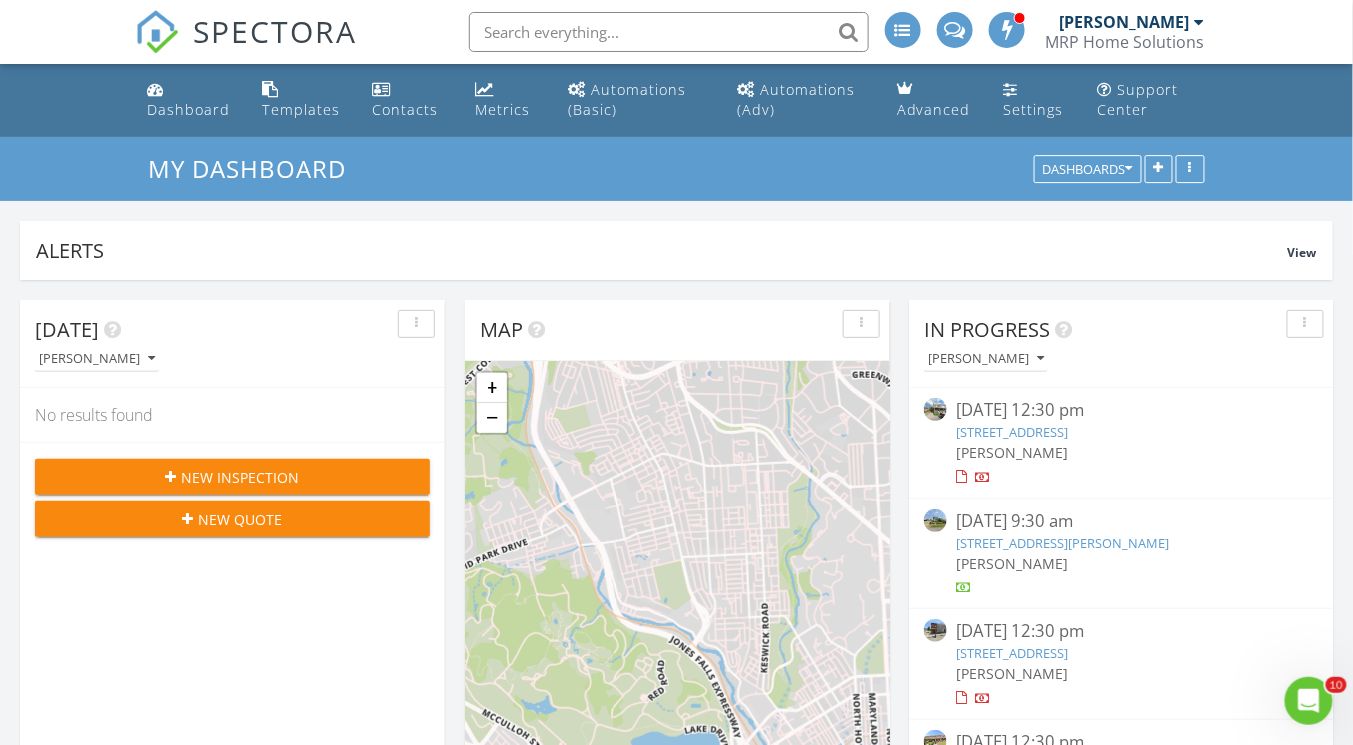 click at bounding box center [669, 32] 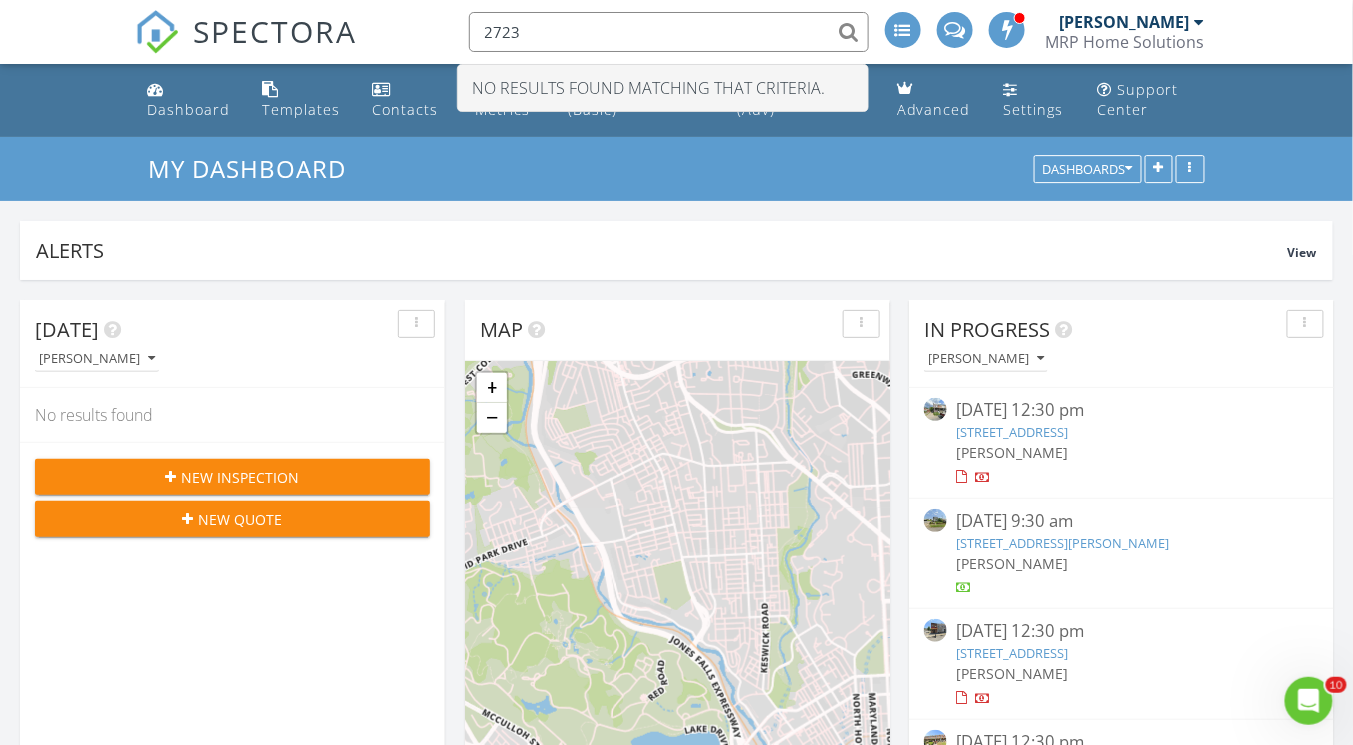type on "2723" 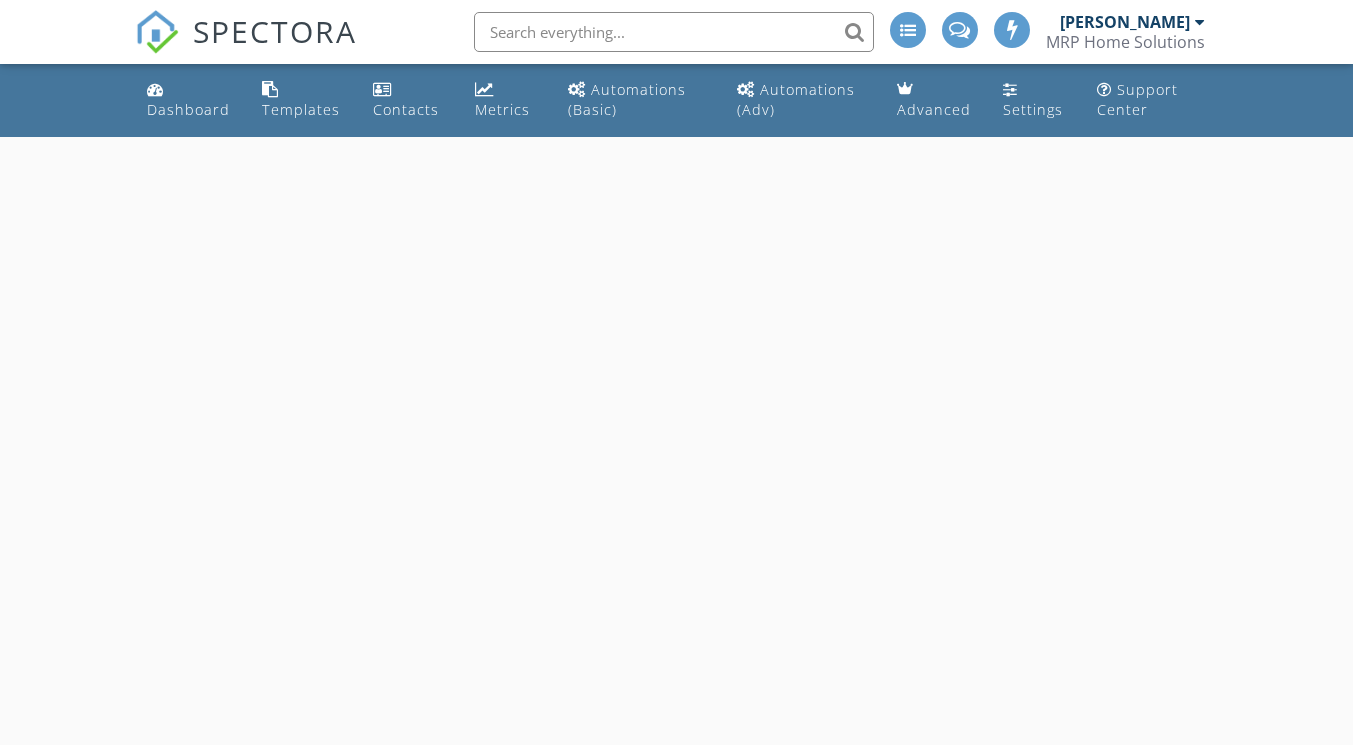 scroll, scrollTop: 0, scrollLeft: 0, axis: both 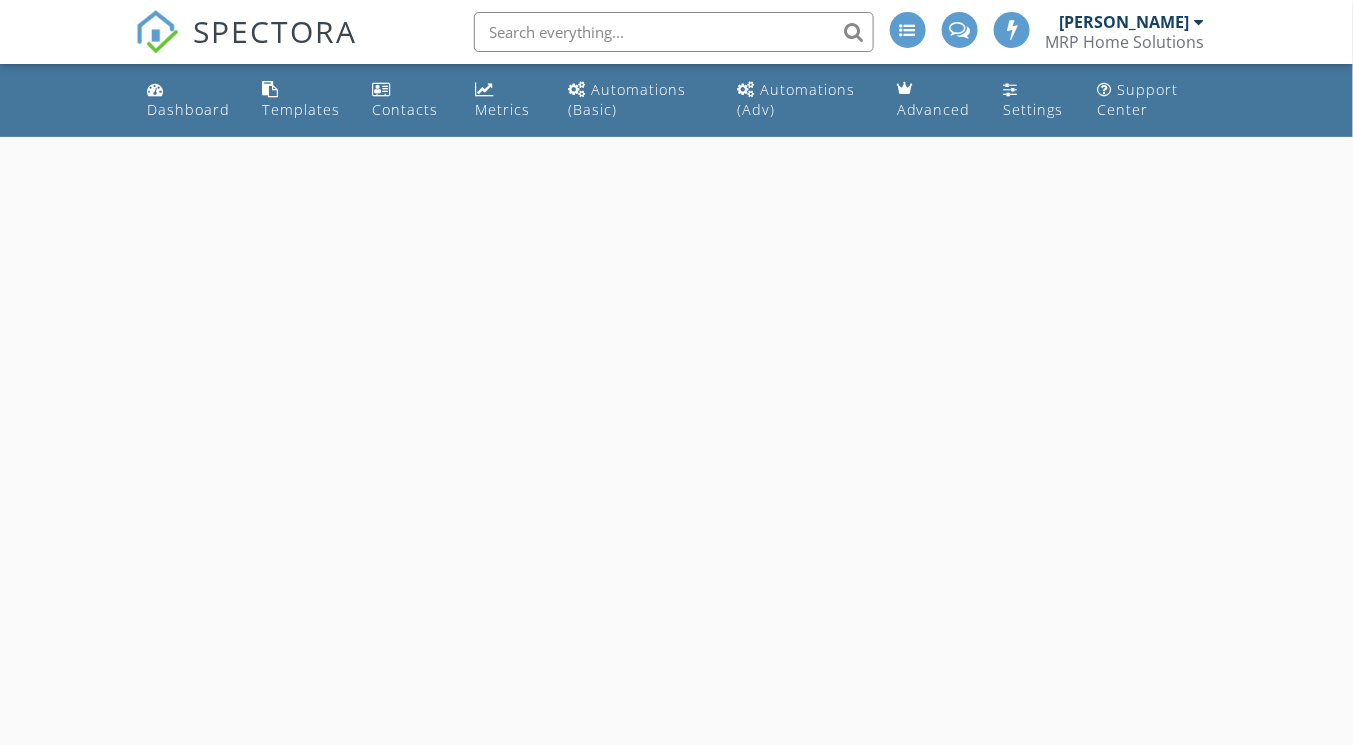select on "6" 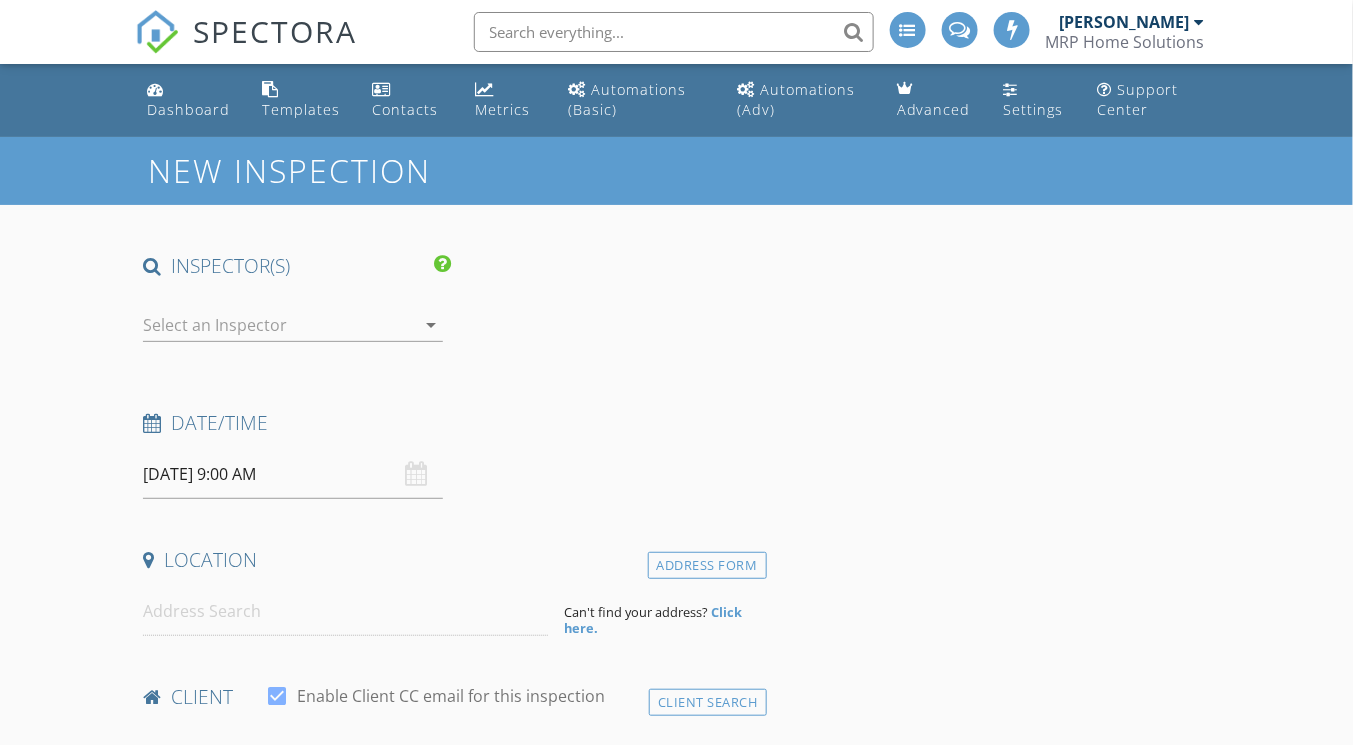 scroll, scrollTop: 0, scrollLeft: 0, axis: both 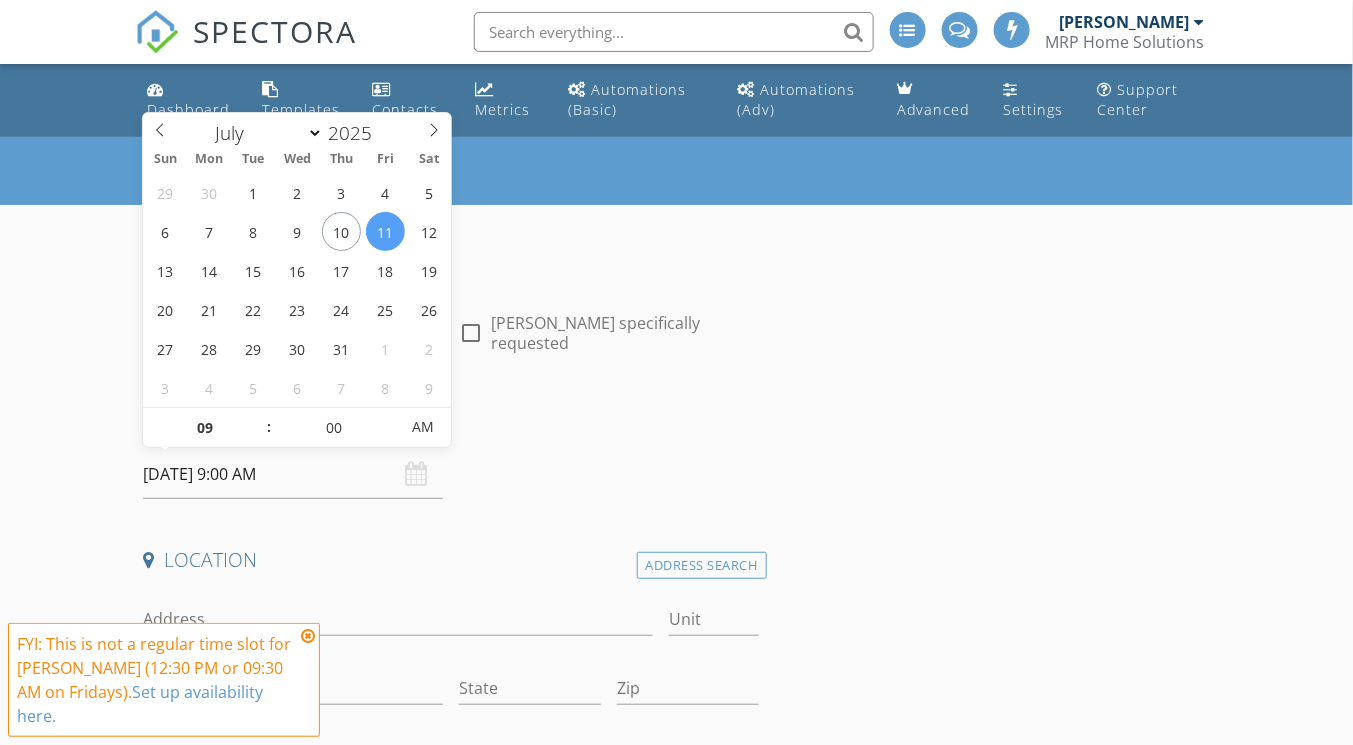 click on "[DATE] 9:00 AM" at bounding box center (293, 474) 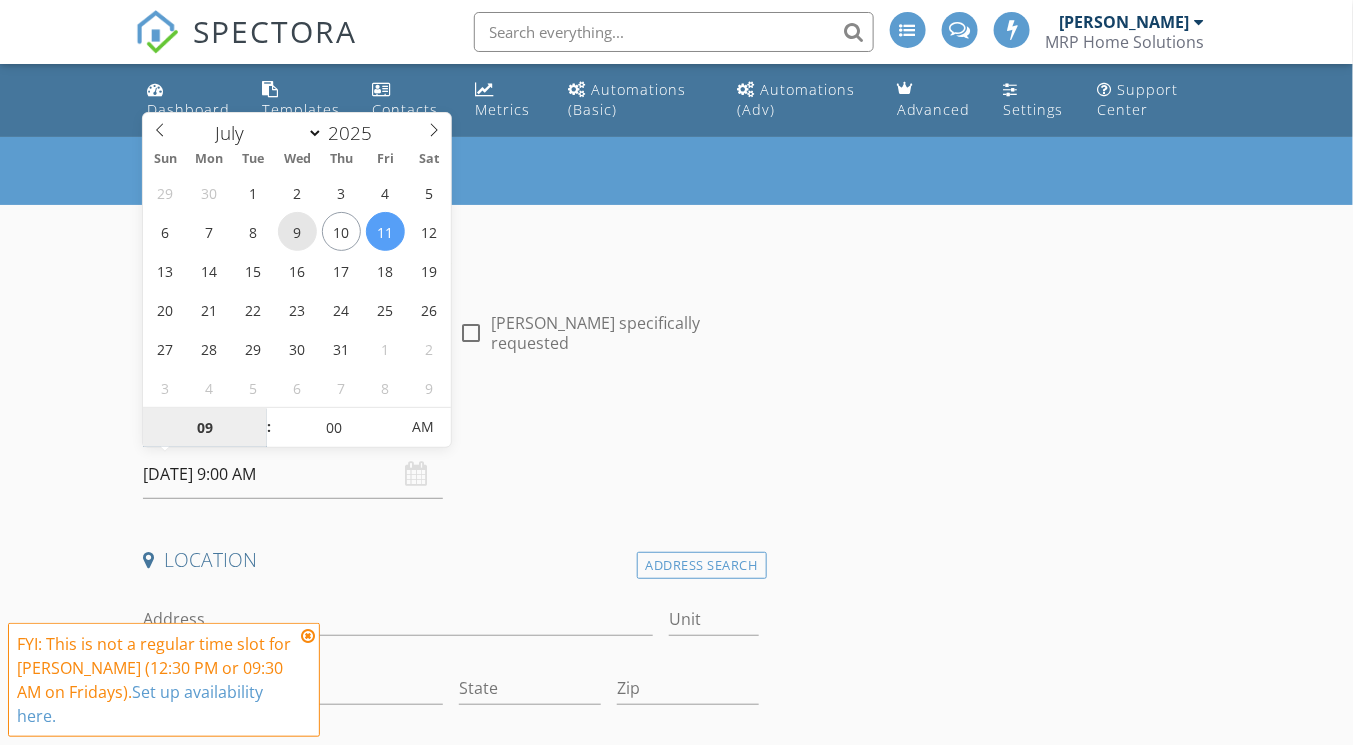 type on "[DATE] 9:00 AM" 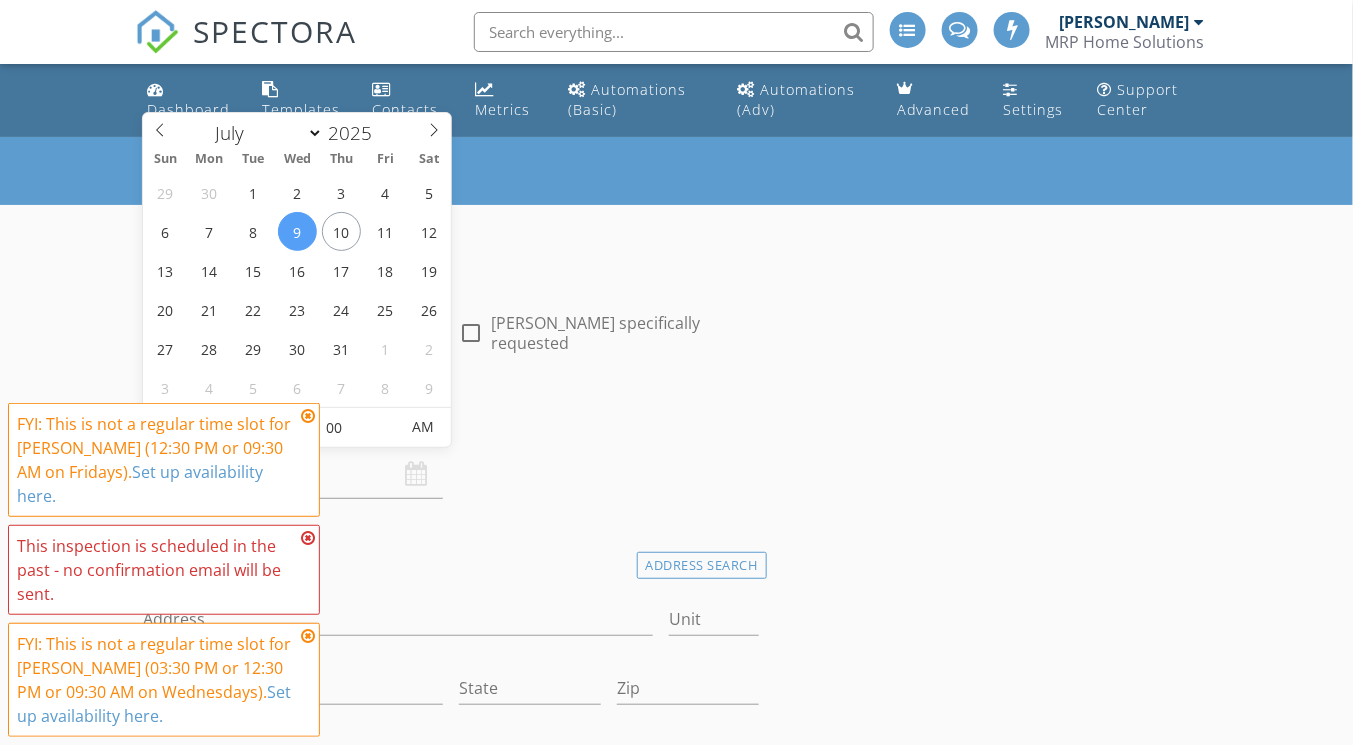 click at bounding box center [308, 416] 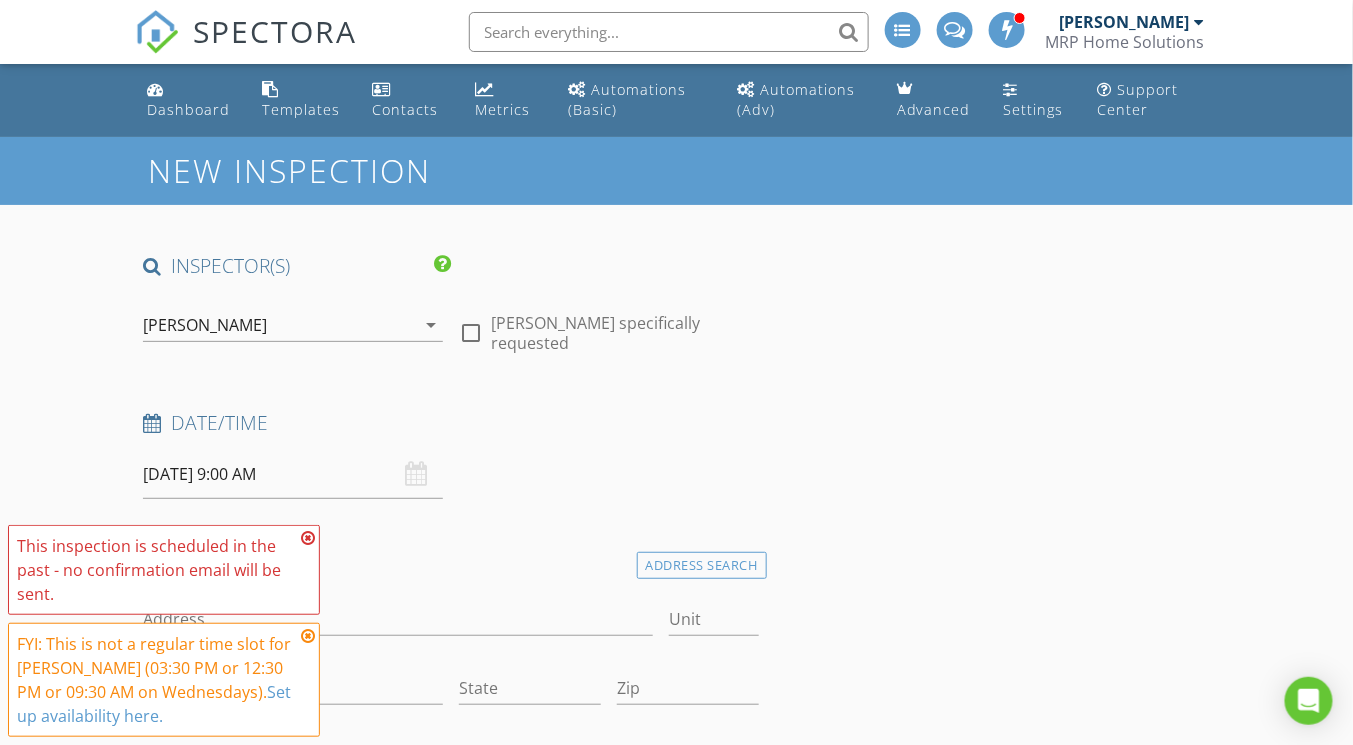 click at bounding box center [308, 538] 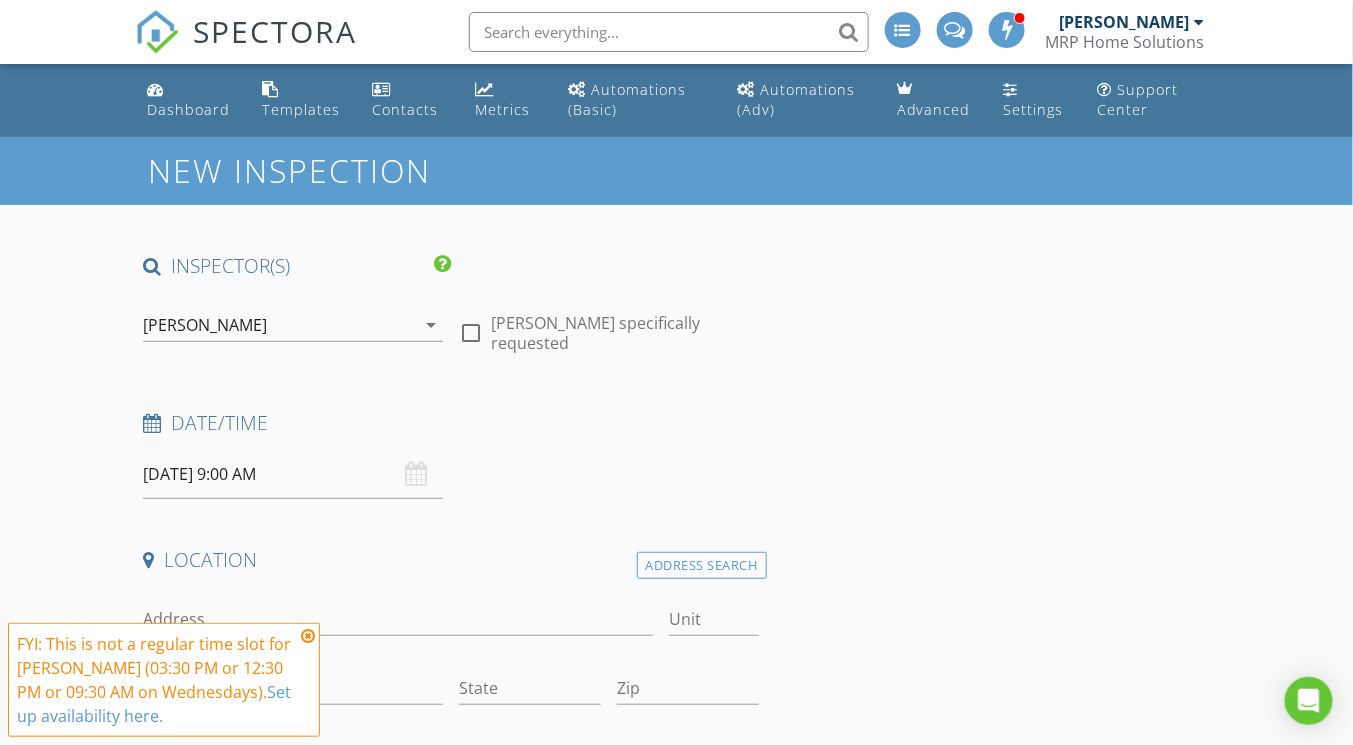 click at bounding box center (308, 636) 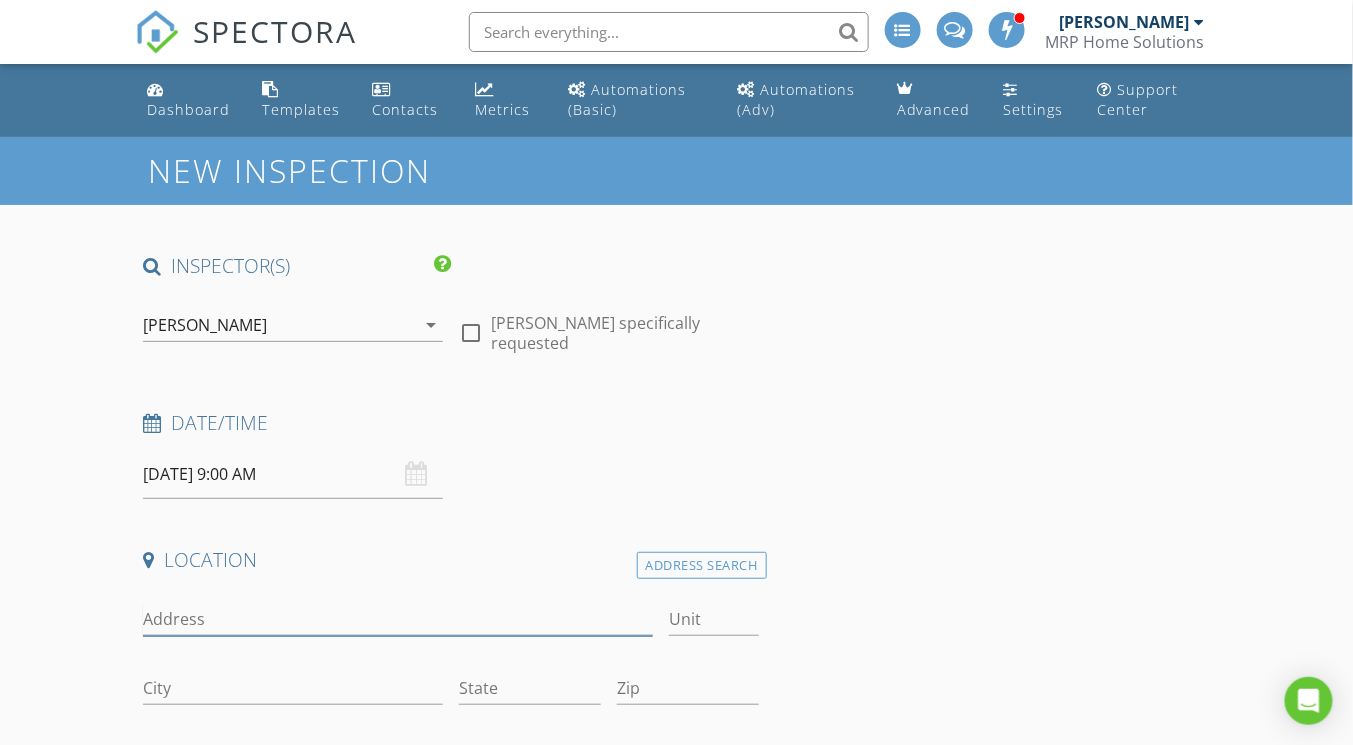 click on "Address" at bounding box center (398, 619) 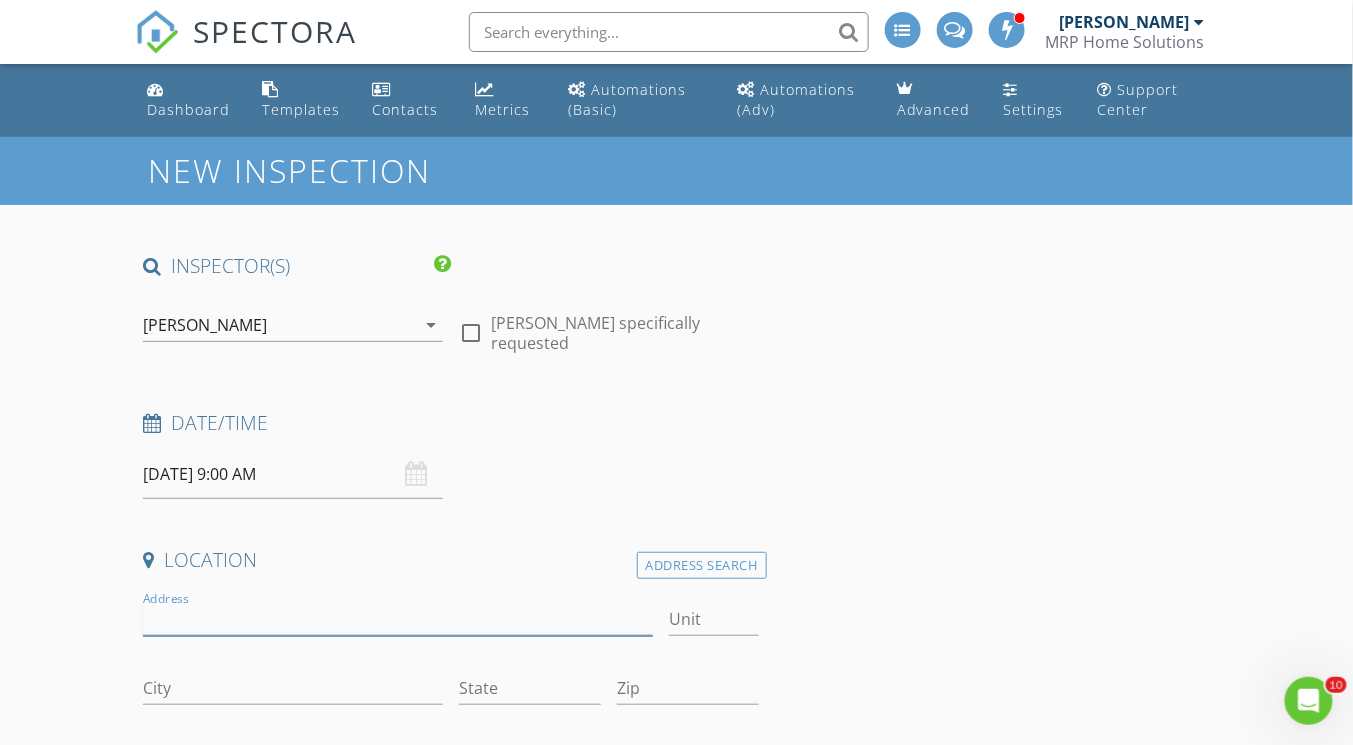 scroll, scrollTop: 0, scrollLeft: 0, axis: both 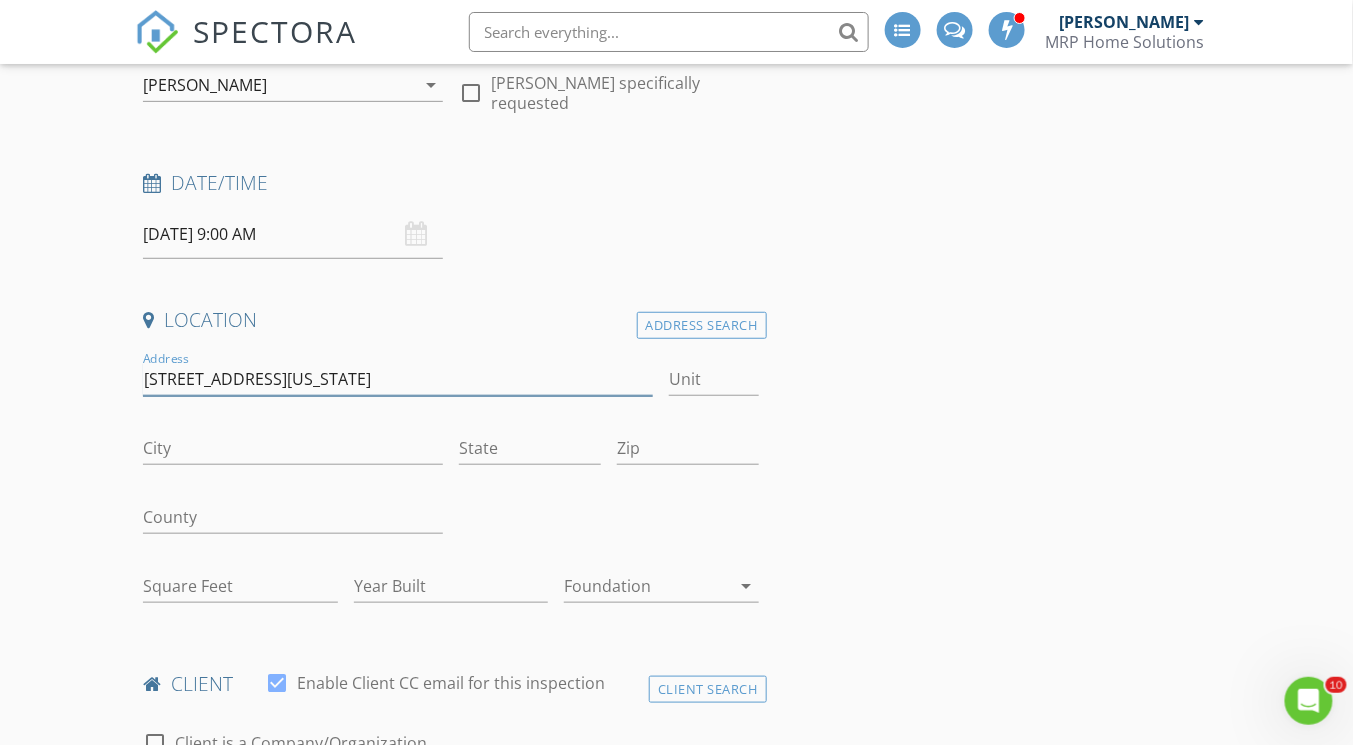 click on "2732 maryland ave" at bounding box center (398, 379) 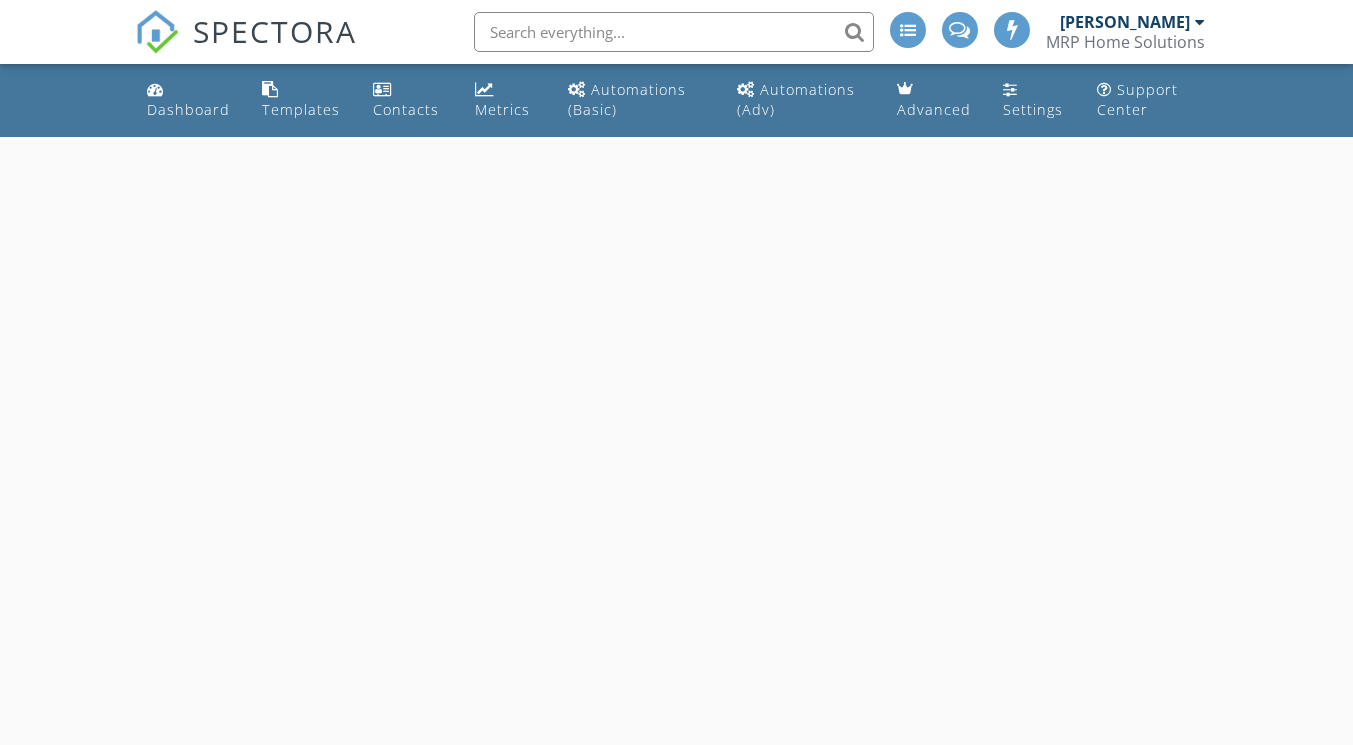 scroll, scrollTop: 0, scrollLeft: 0, axis: both 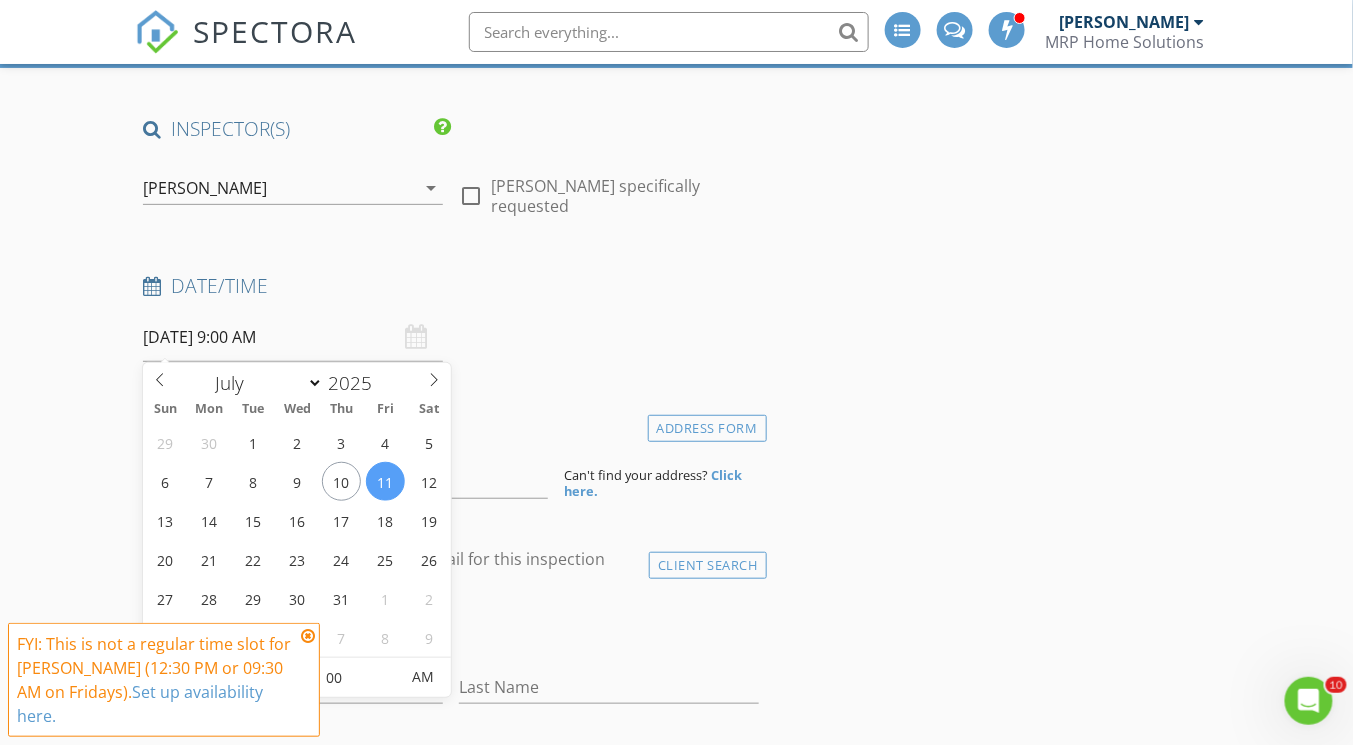 click on "07/11/2025 9:00 AM" at bounding box center [293, 337] 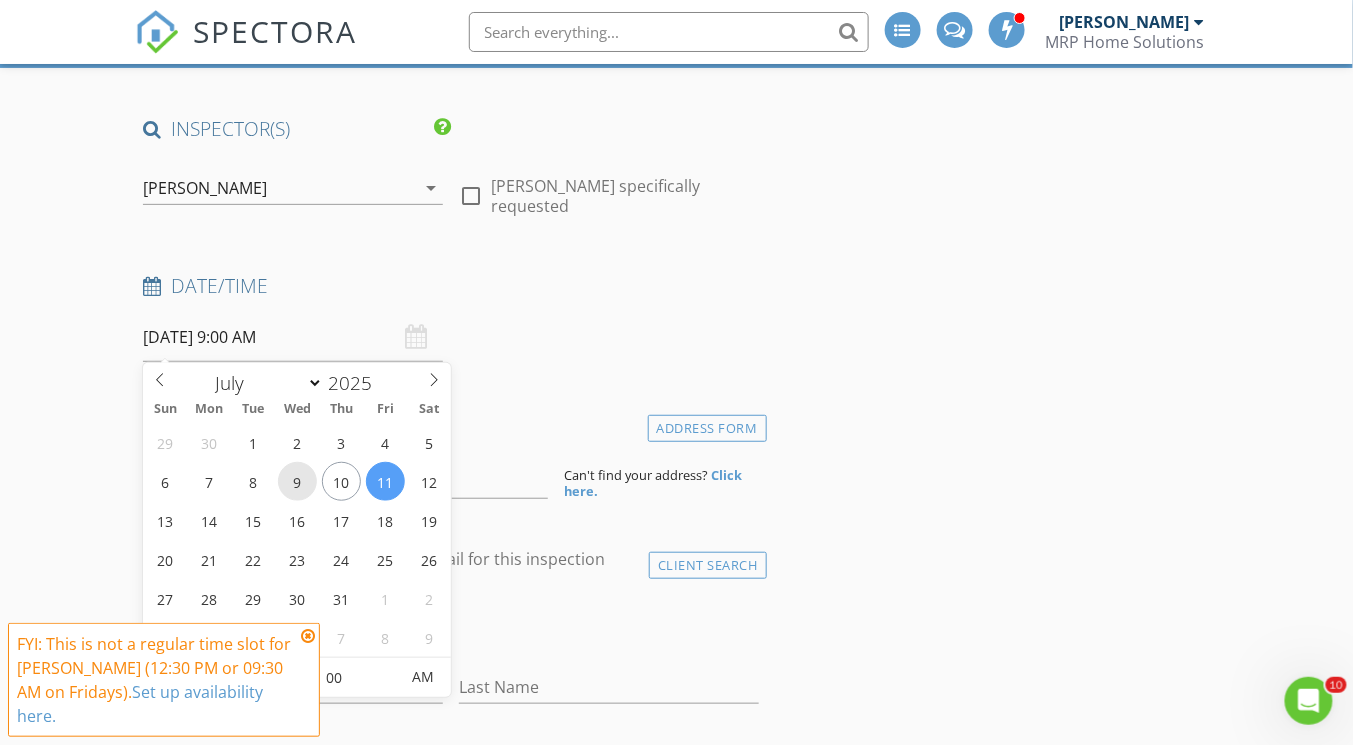 type on "[DATE] 9:00 AM" 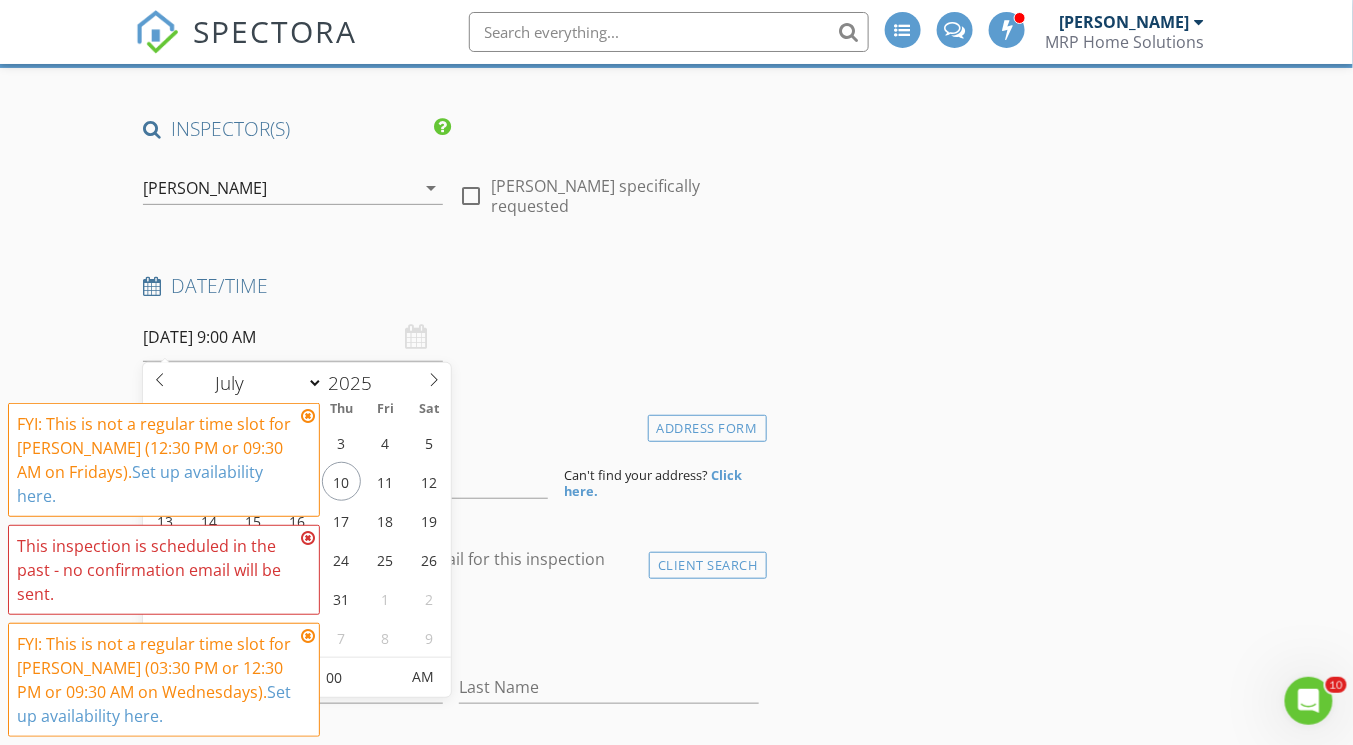 click on "This inspection is scheduled in the past - no confirmation email will be sent." at bounding box center (164, 570) 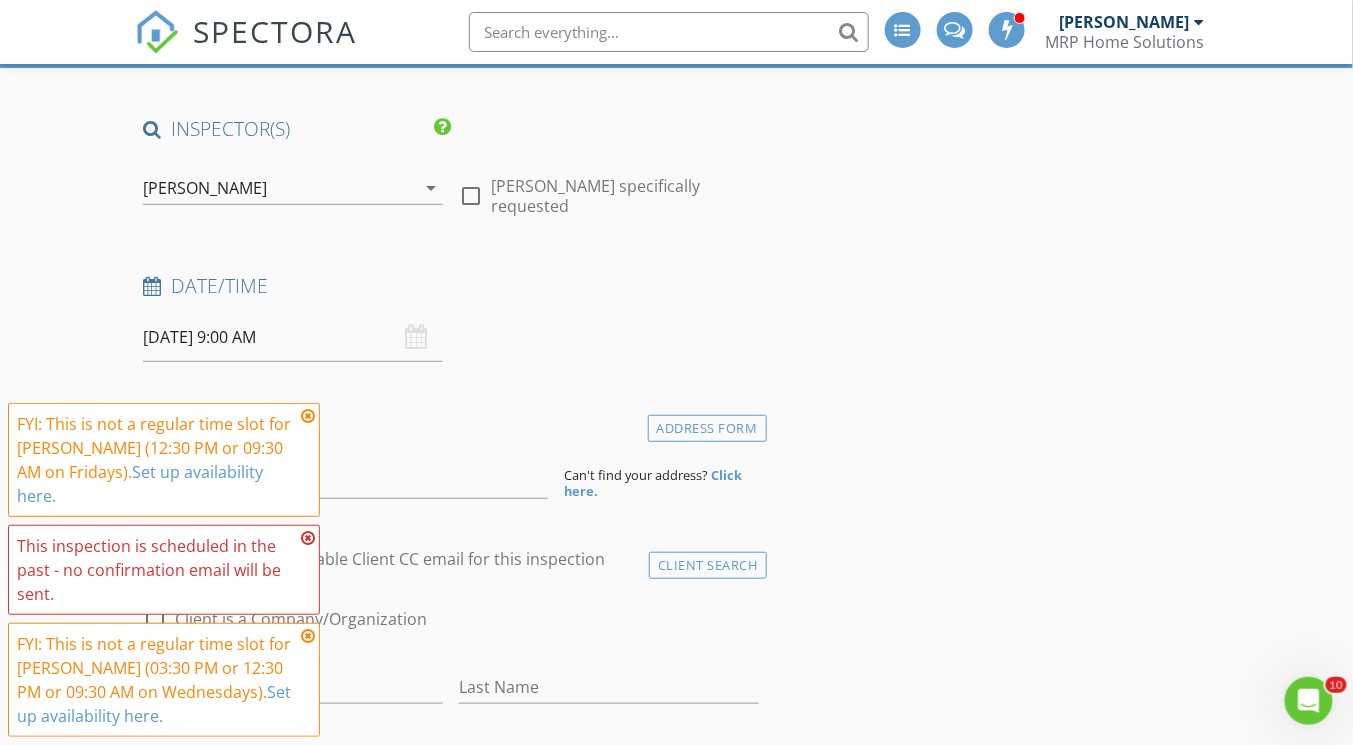 click at bounding box center [308, 416] 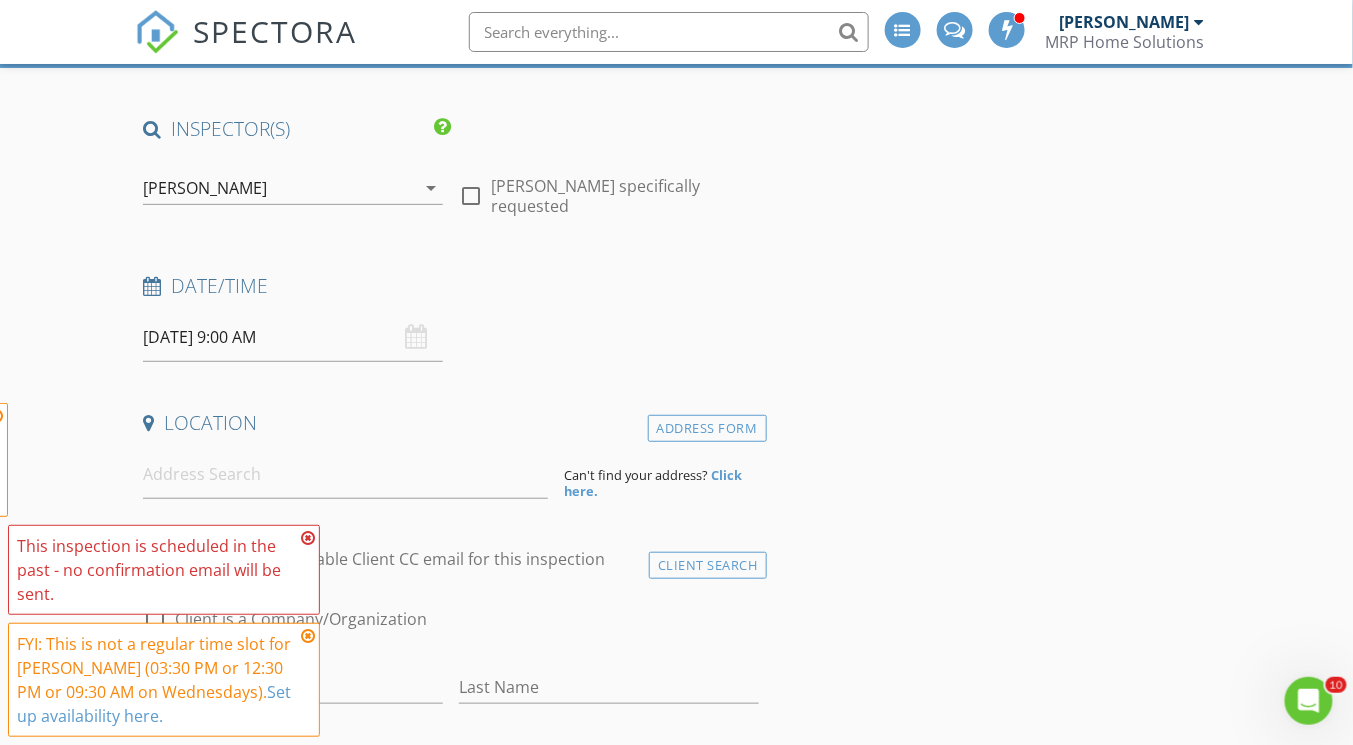 click at bounding box center (308, 538) 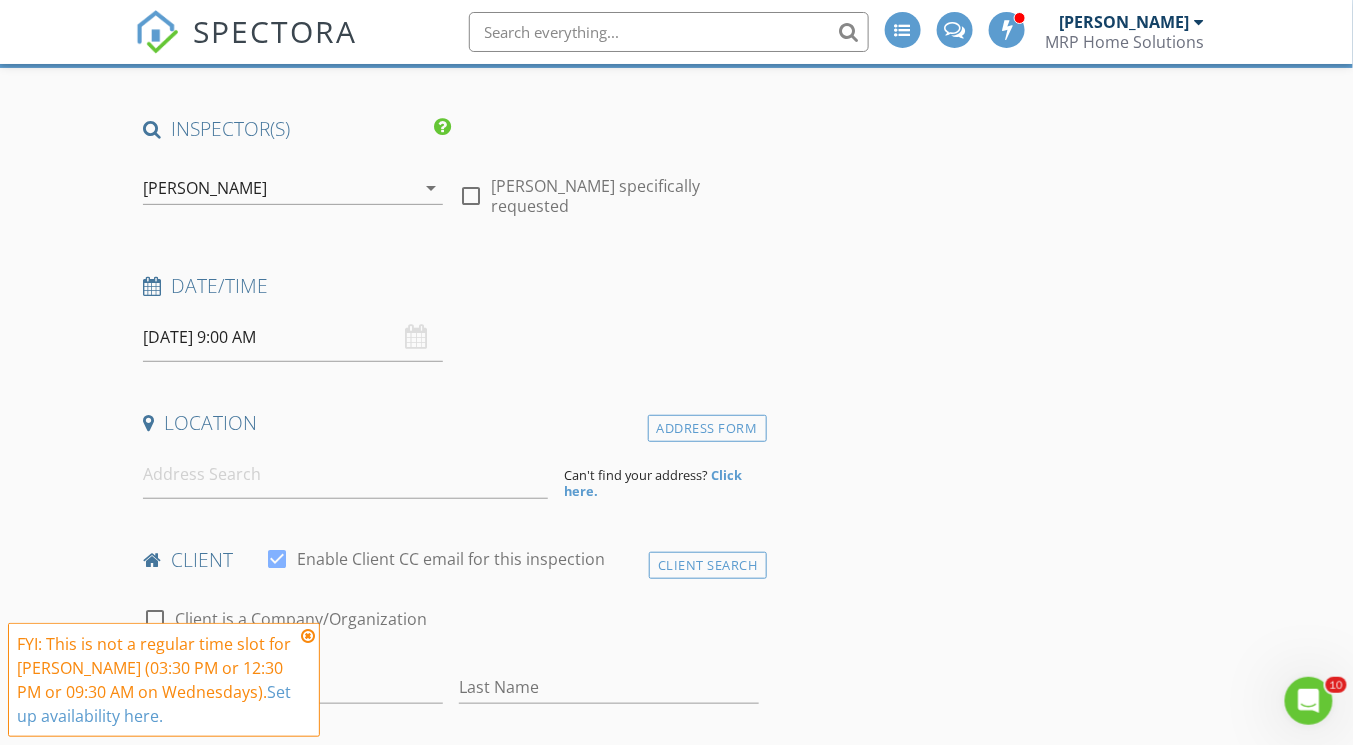 click at bounding box center (308, 636) 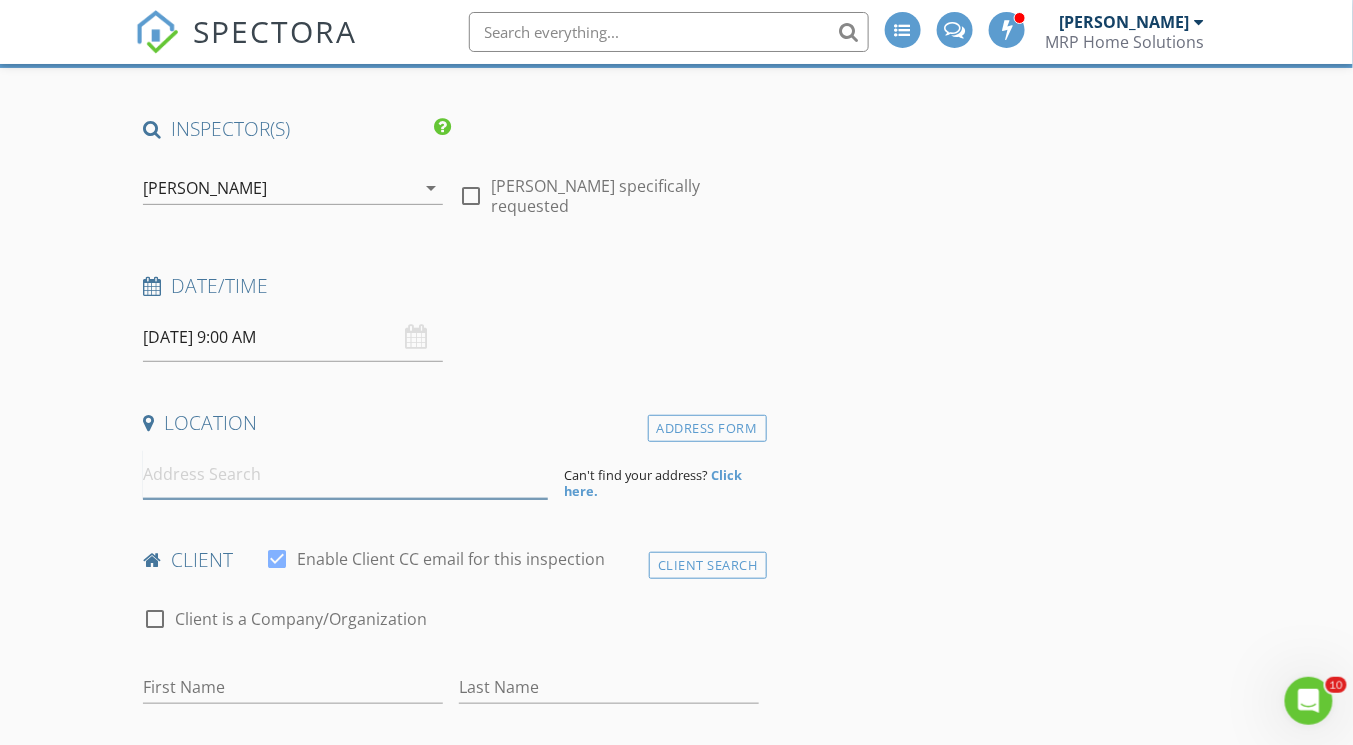 click at bounding box center [345, 474] 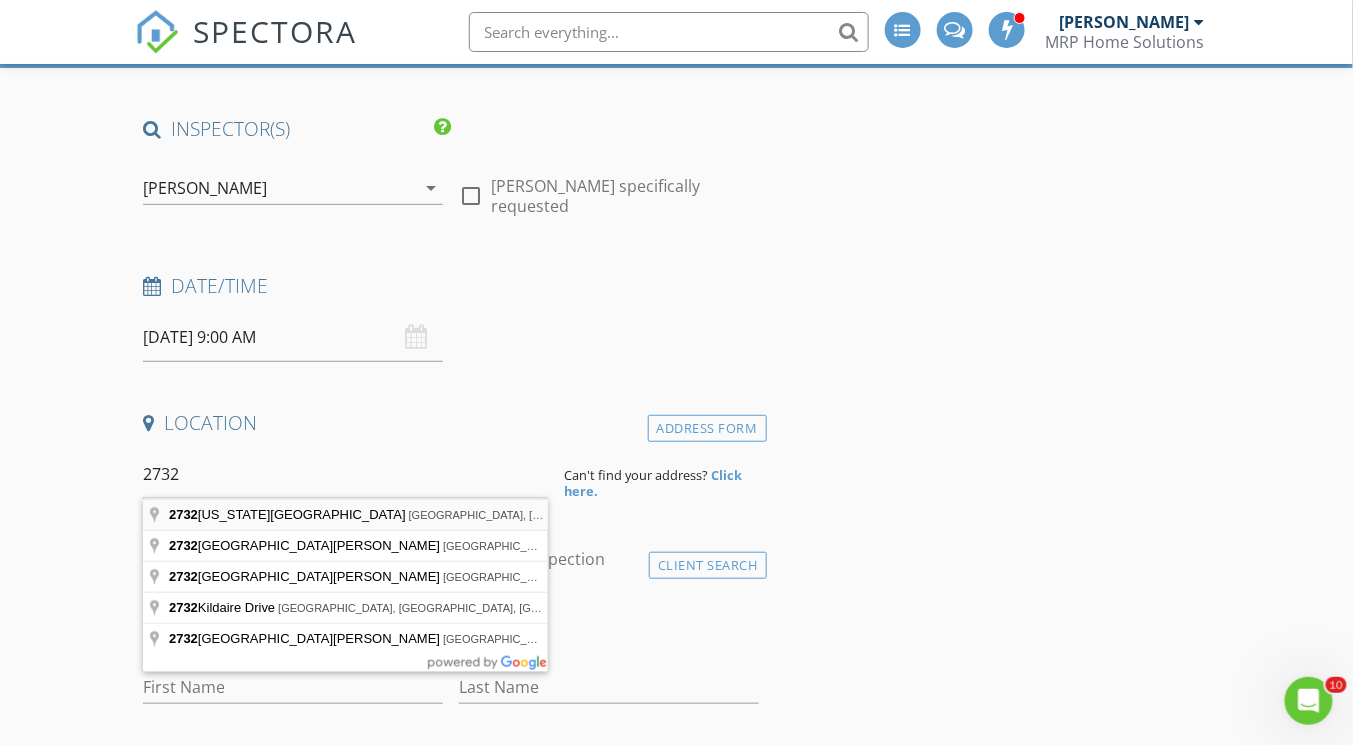 type on "2732 Maryland Avenue, Baltimore, MD, USA" 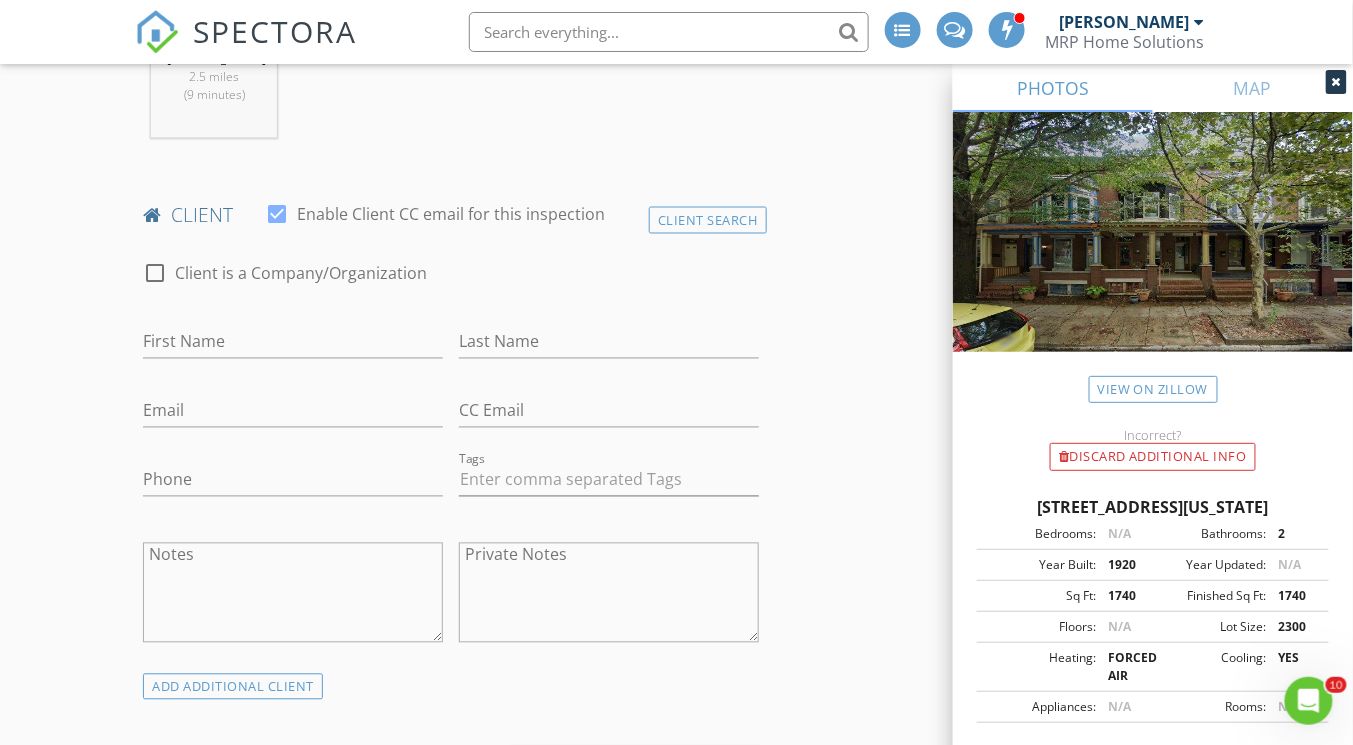 scroll, scrollTop: 1017, scrollLeft: 0, axis: vertical 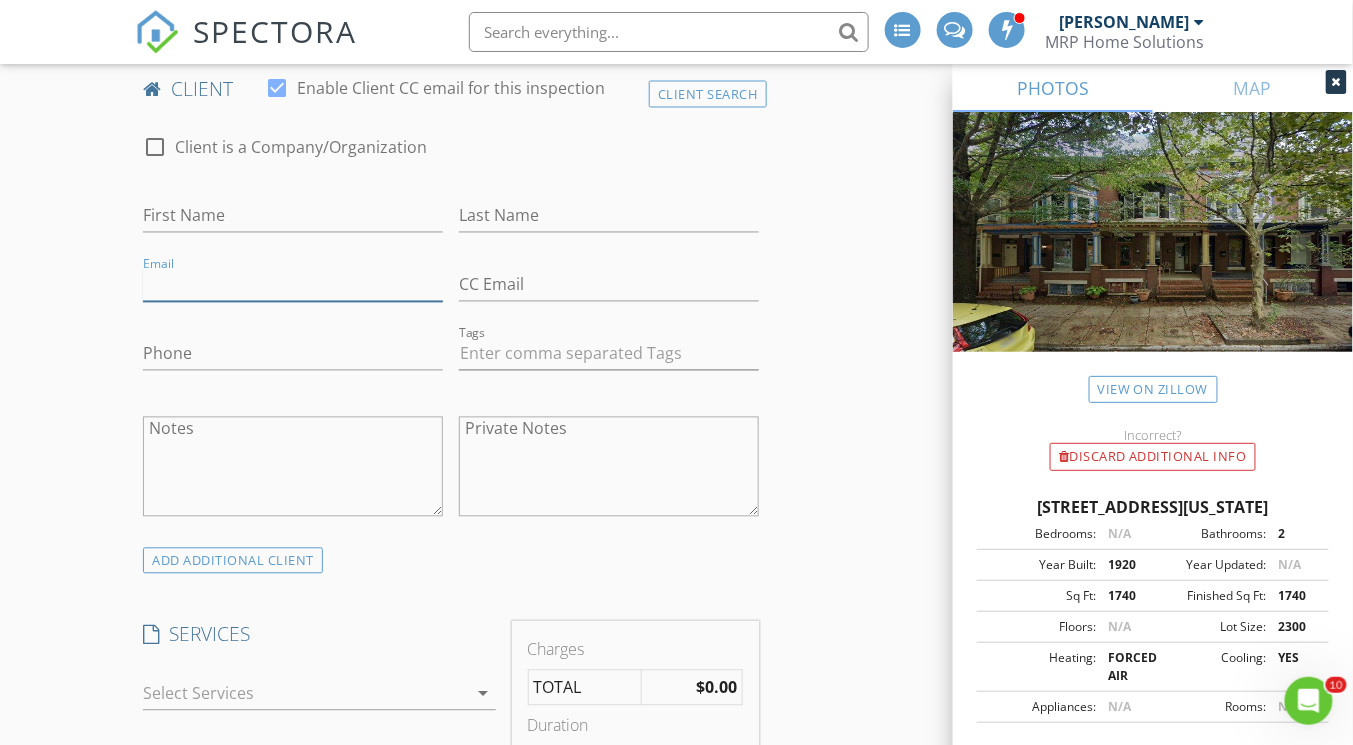 click on "Email" at bounding box center (293, 285) 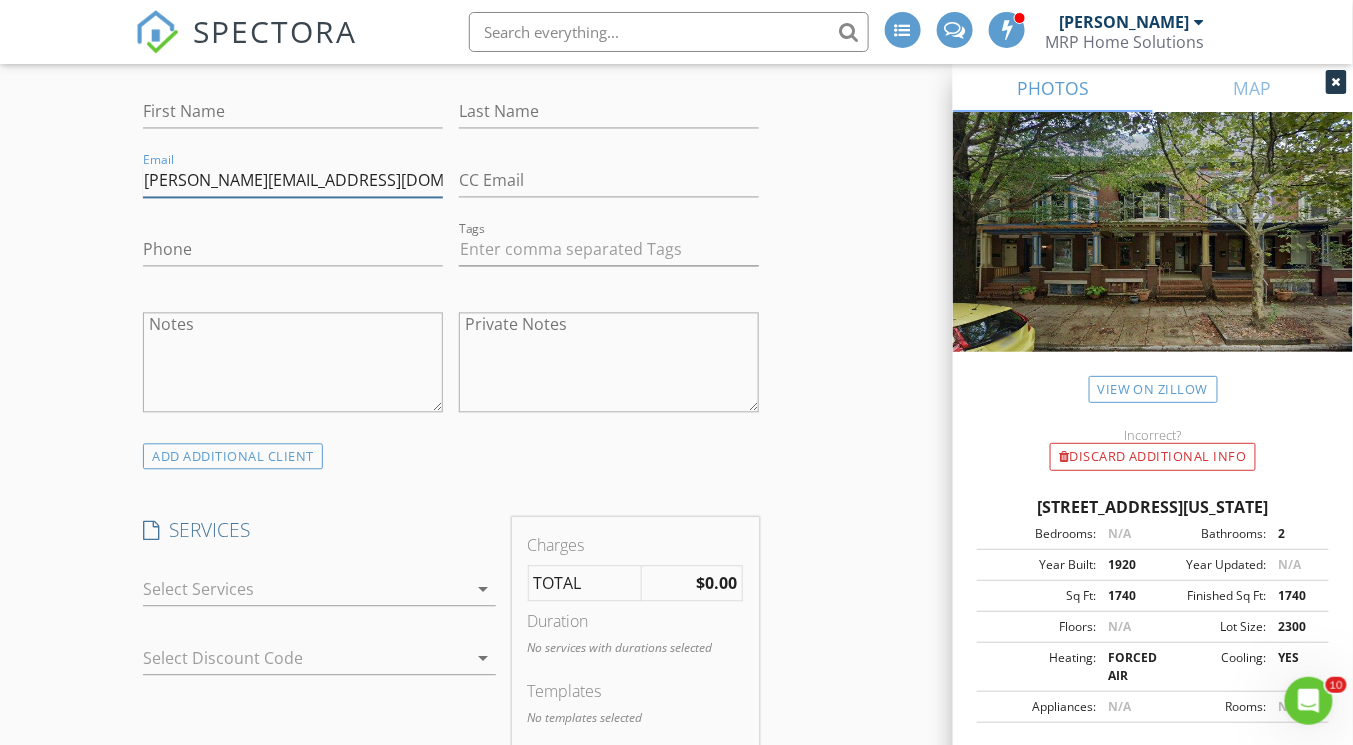 scroll, scrollTop: 1257, scrollLeft: 0, axis: vertical 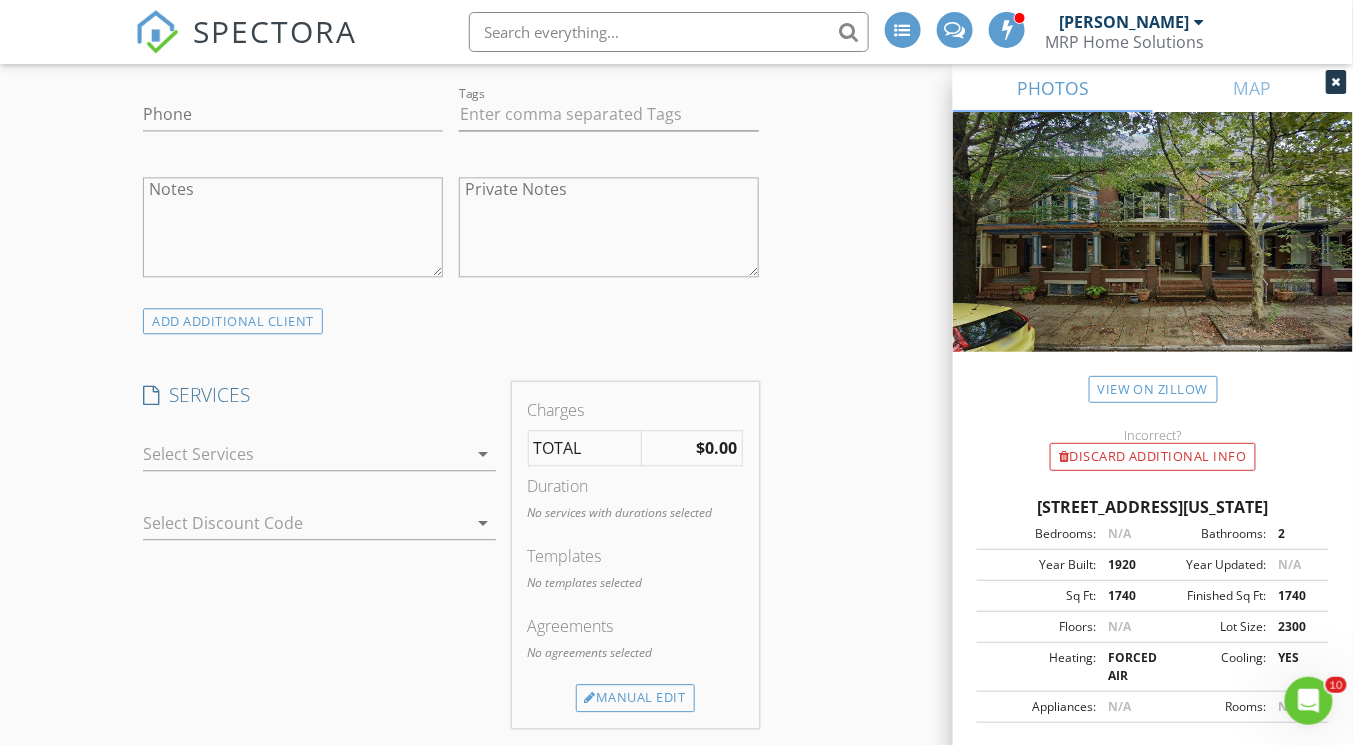 type on "[PERSON_NAME][EMAIL_ADDRESS][DOMAIN_NAME]" 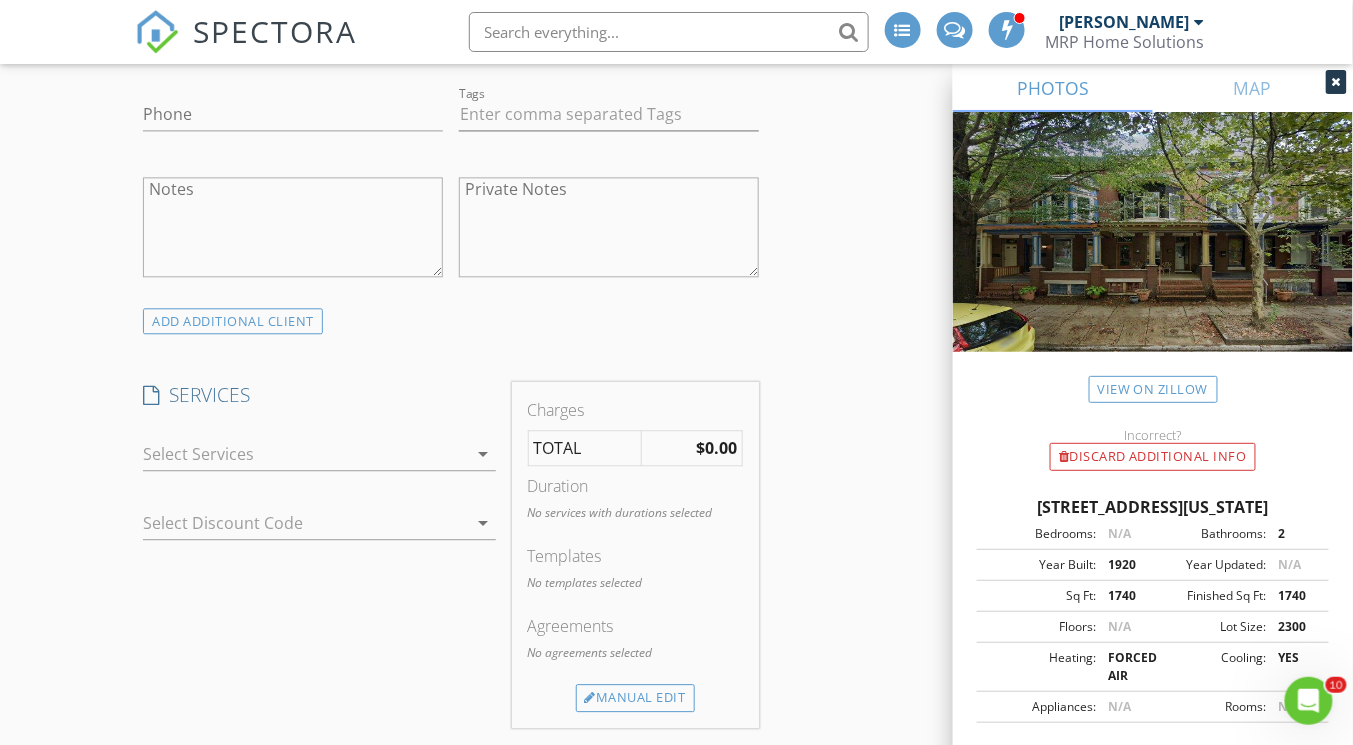 click on "arrow_drop_down" at bounding box center (484, 454) 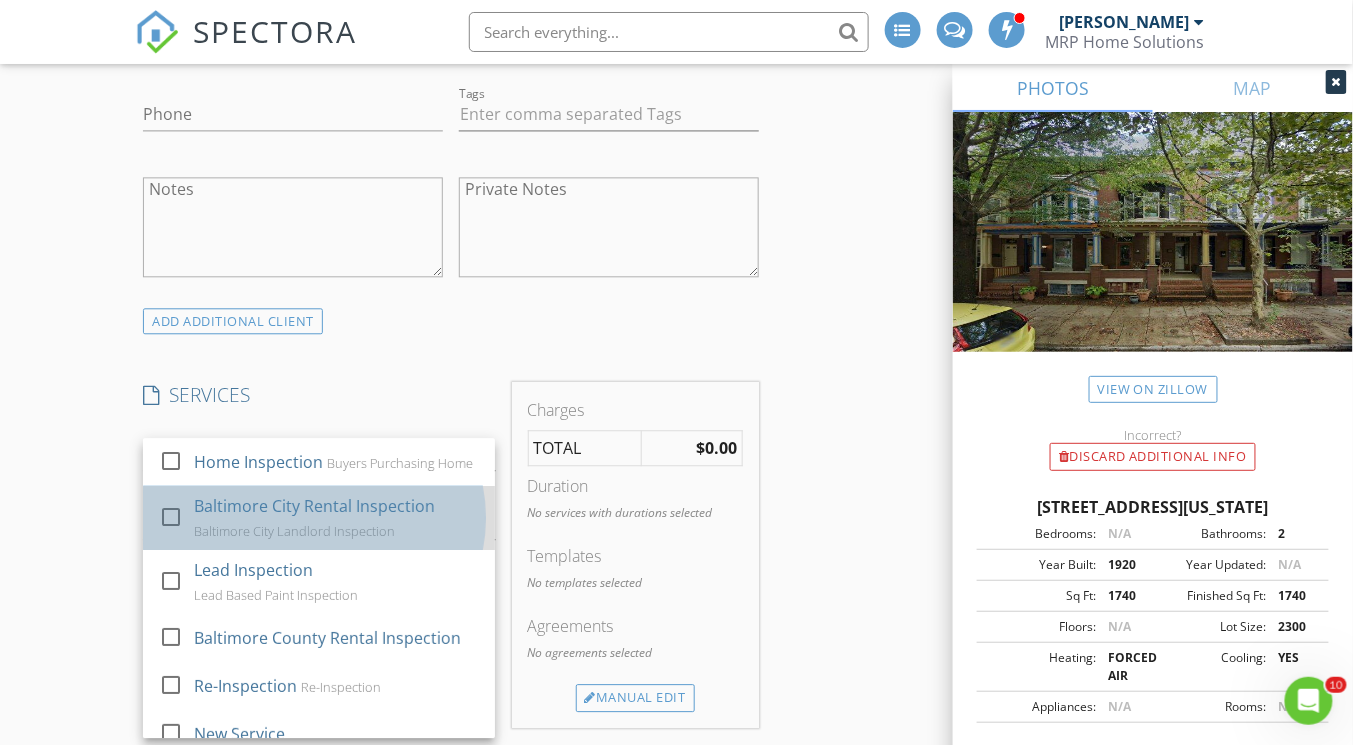 click on "Baltimore City Rental Inspection" at bounding box center [314, 506] 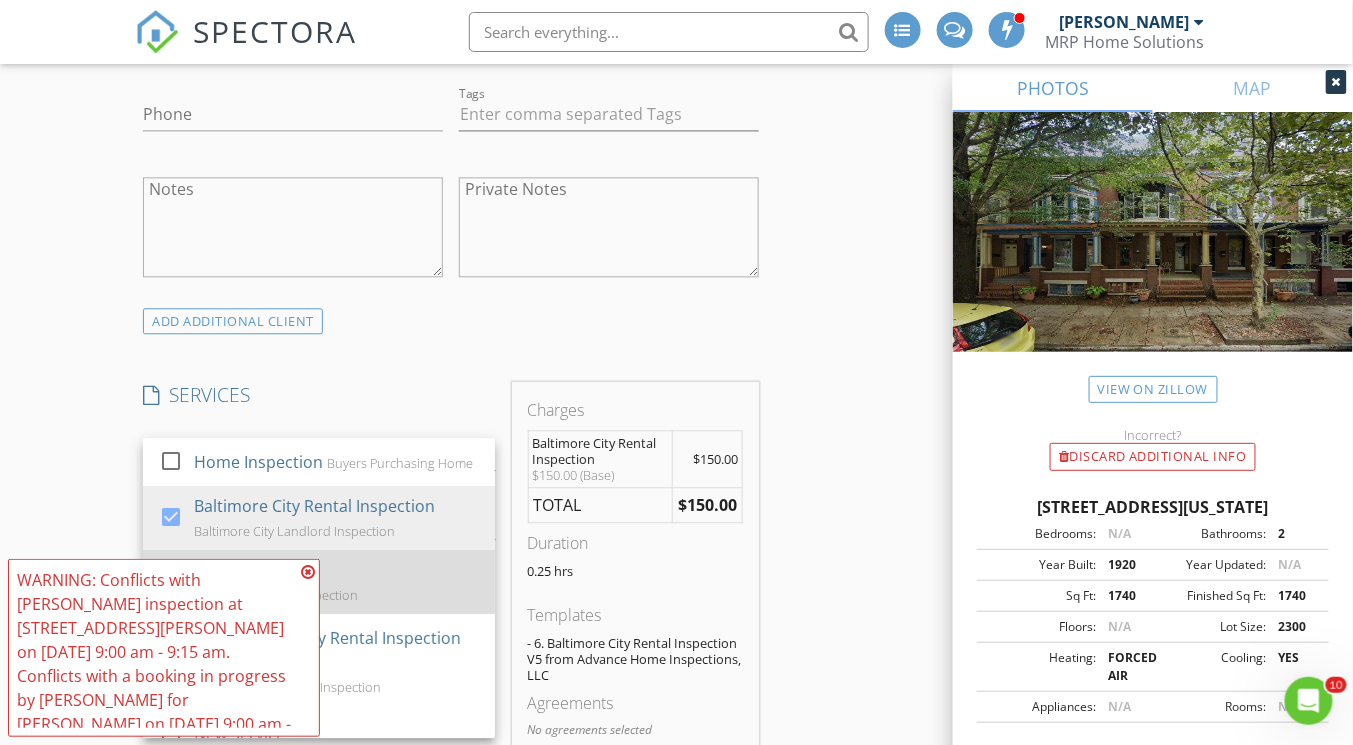 click on "Lead Inspection   Lead Based Paint Inspection" at bounding box center [336, 582] 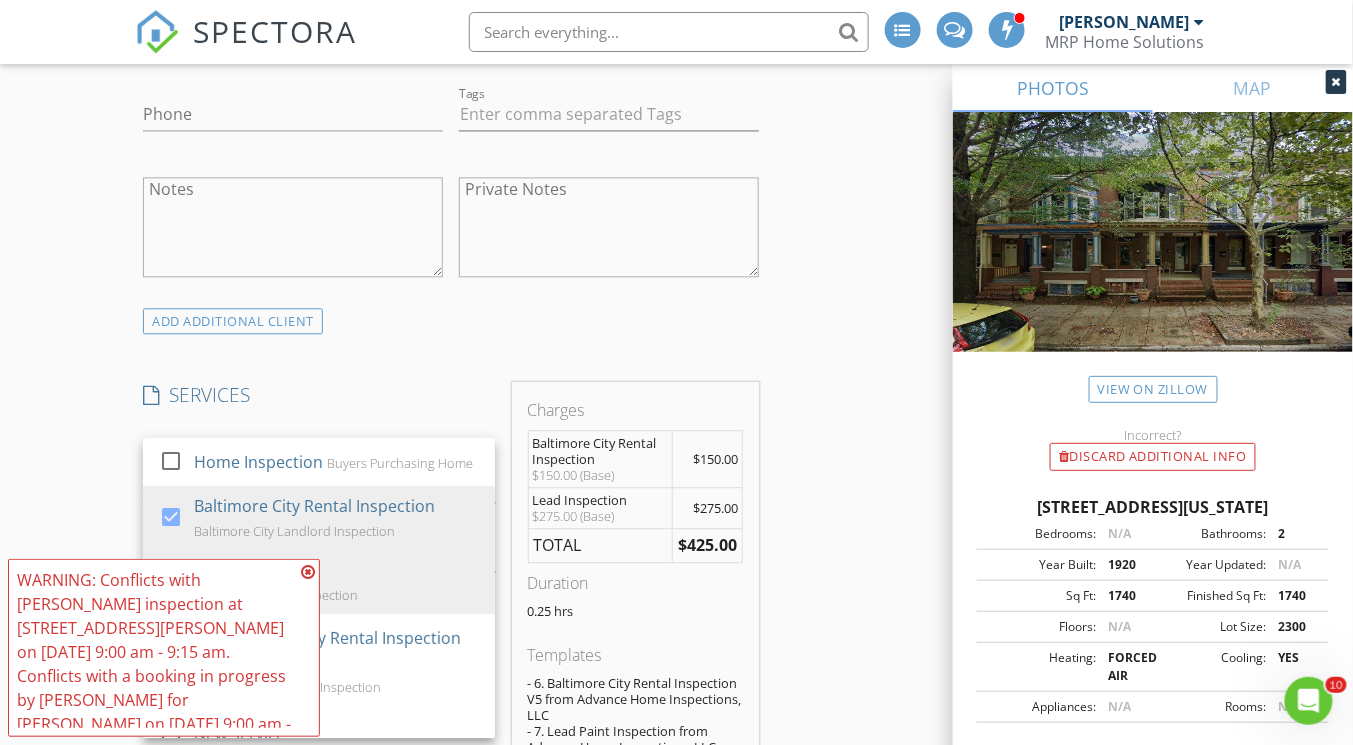 click at bounding box center [308, 572] 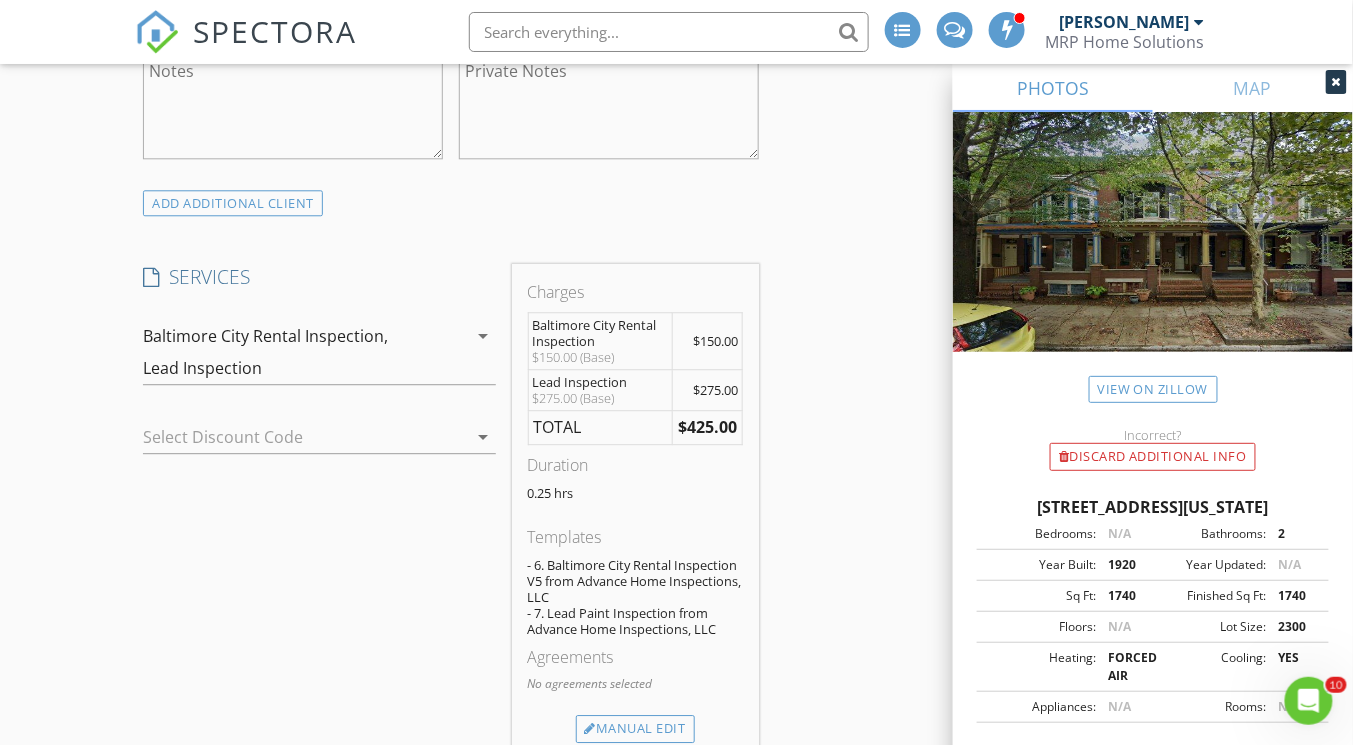 scroll, scrollTop: 1497, scrollLeft: 0, axis: vertical 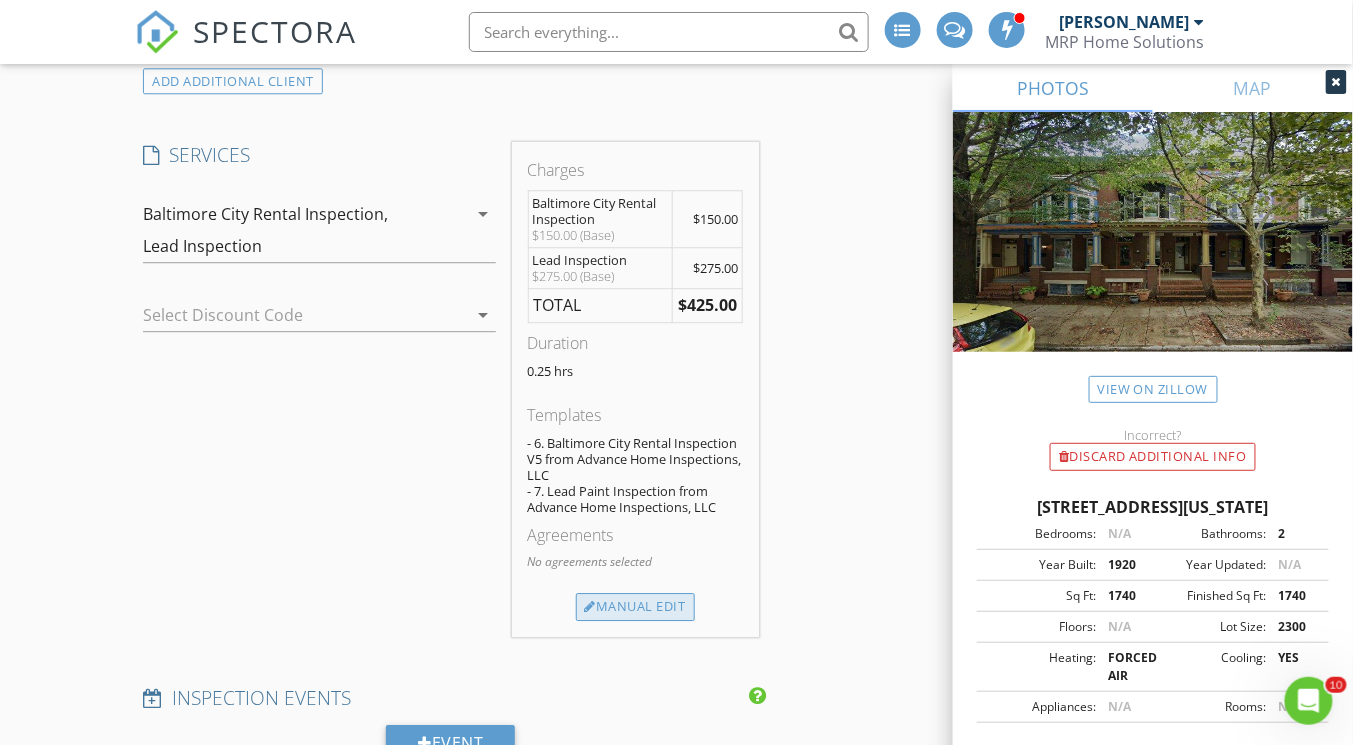 click on "Manual Edit" at bounding box center (635, 607) 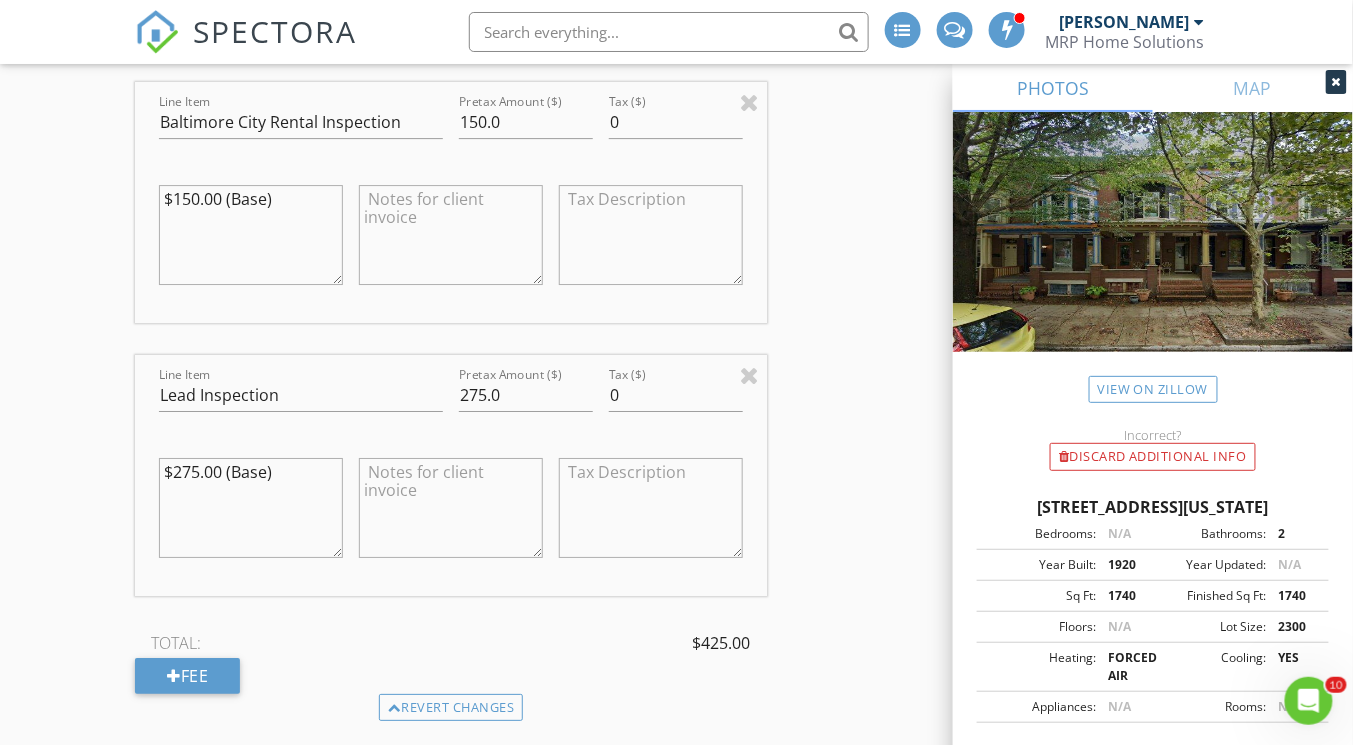 scroll, scrollTop: 1897, scrollLeft: 0, axis: vertical 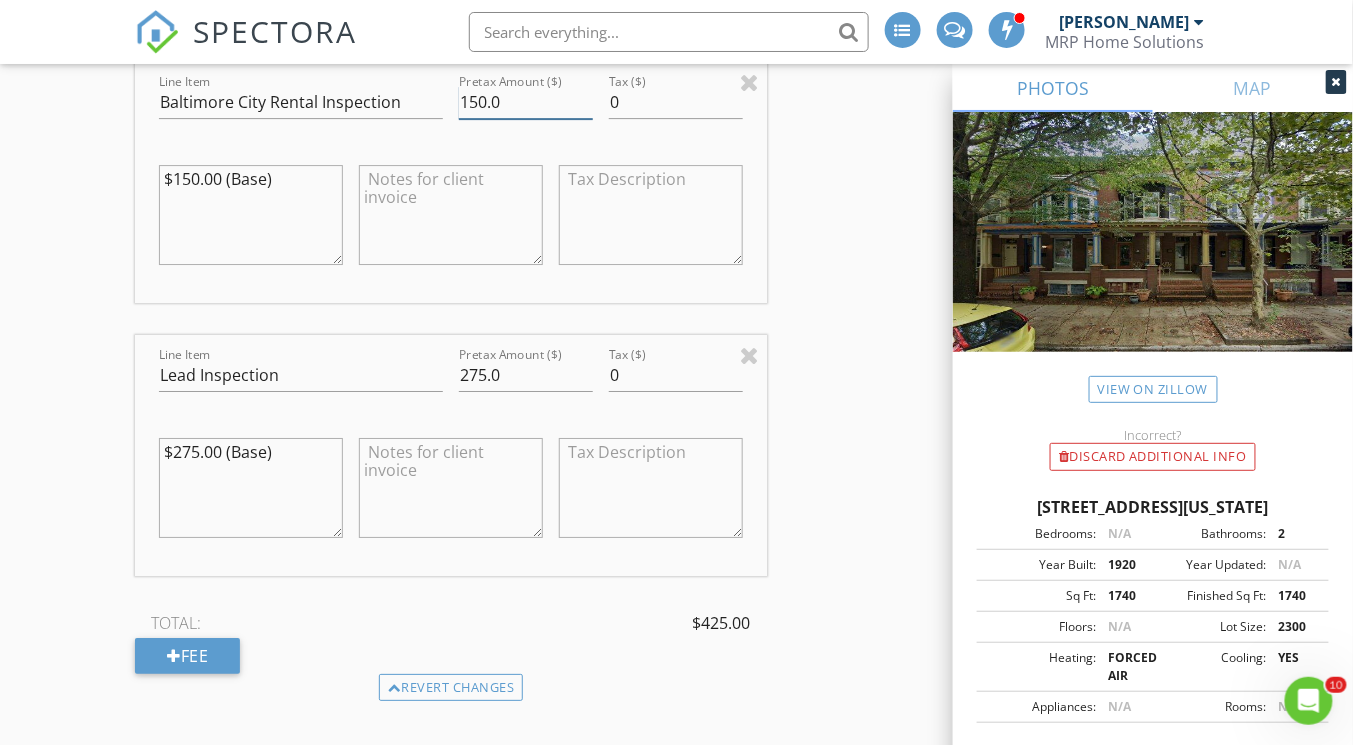 click on "150.0" at bounding box center (526, 102) 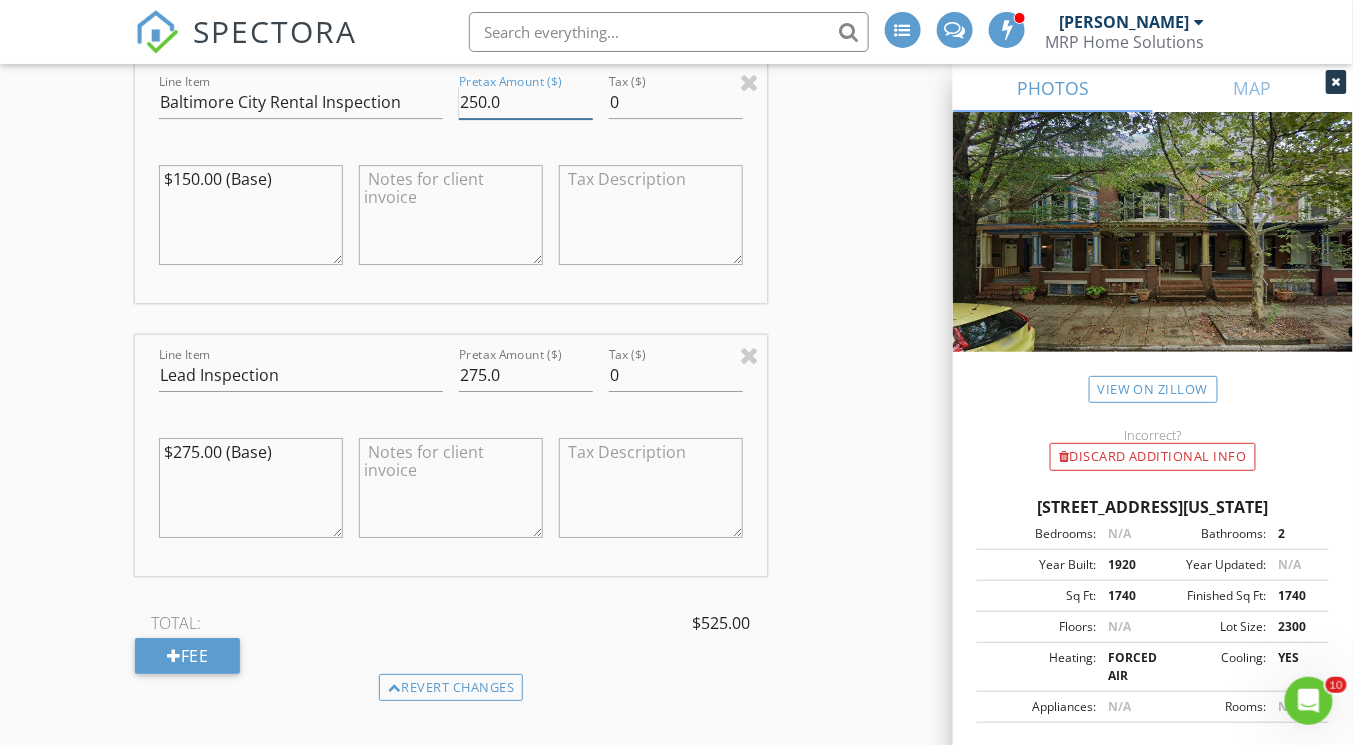 type on "250.0" 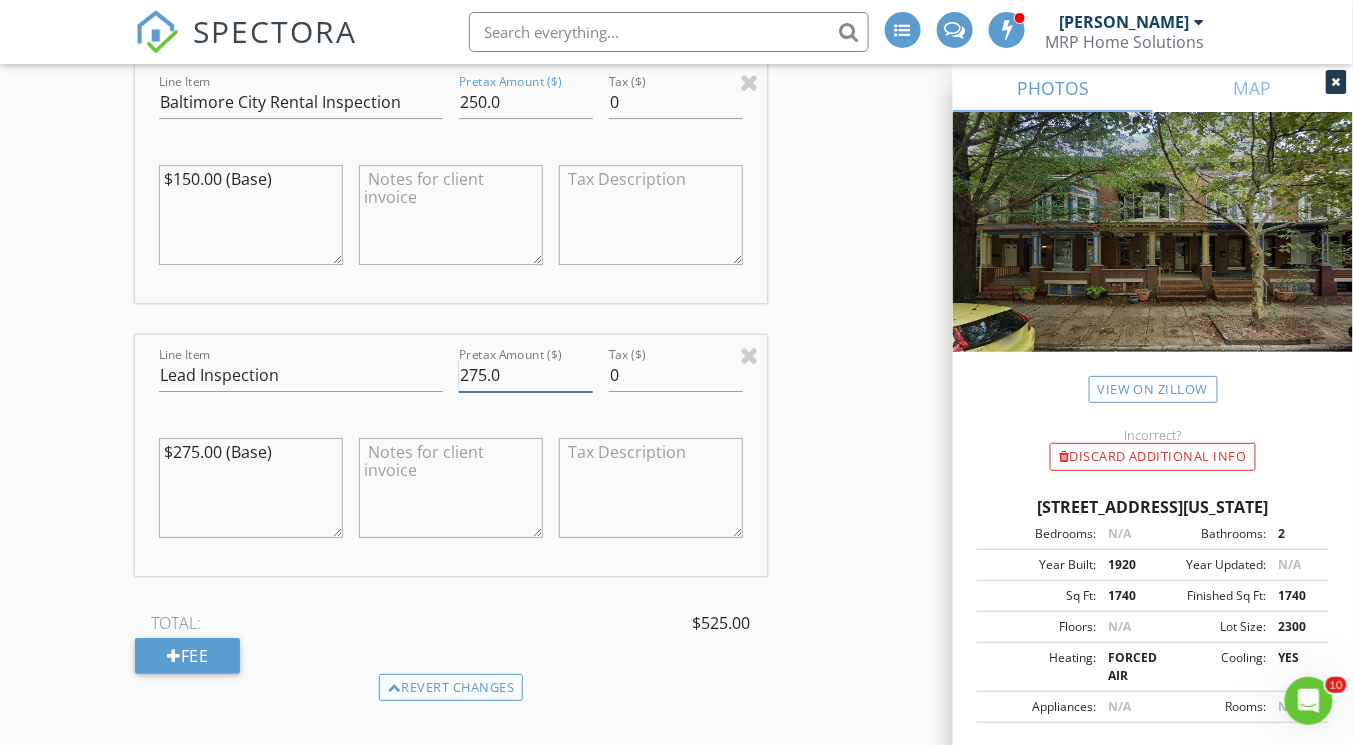 click on "275.0" at bounding box center [526, 375] 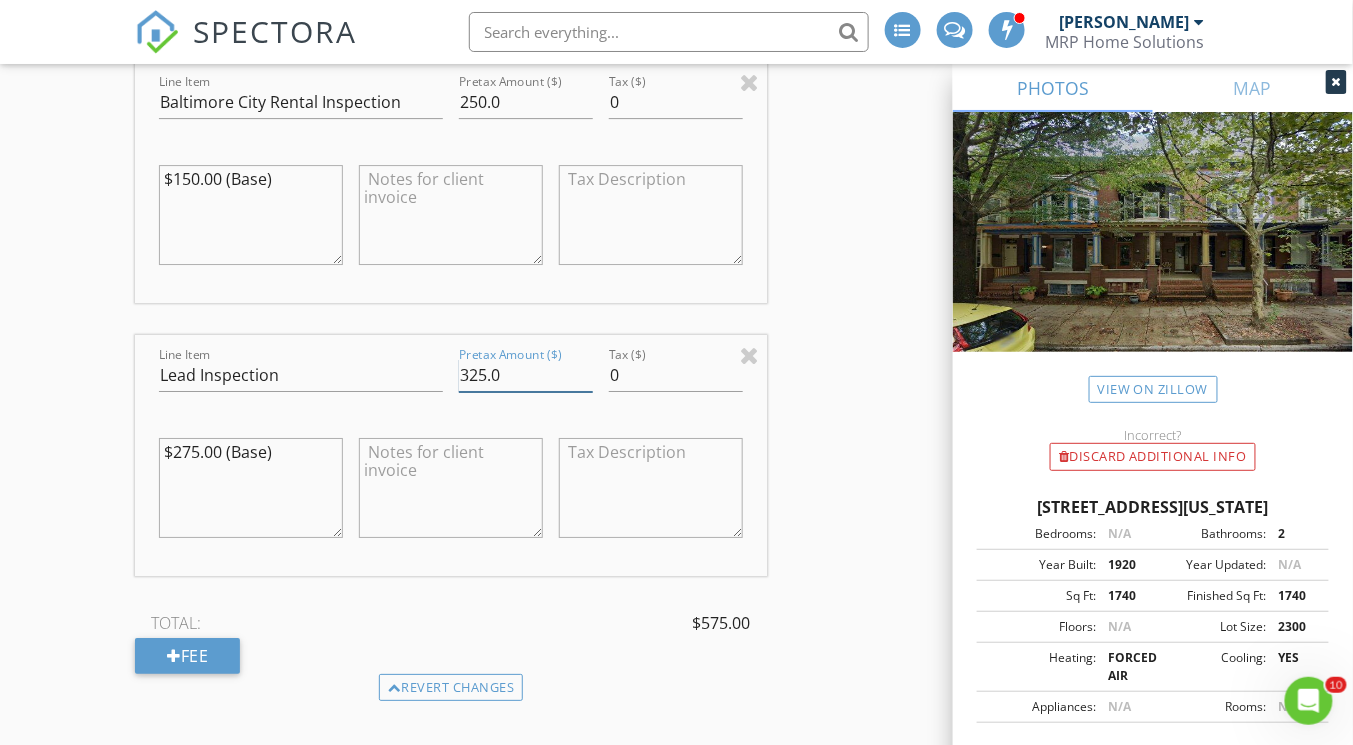 click on "325.0" at bounding box center (526, 375) 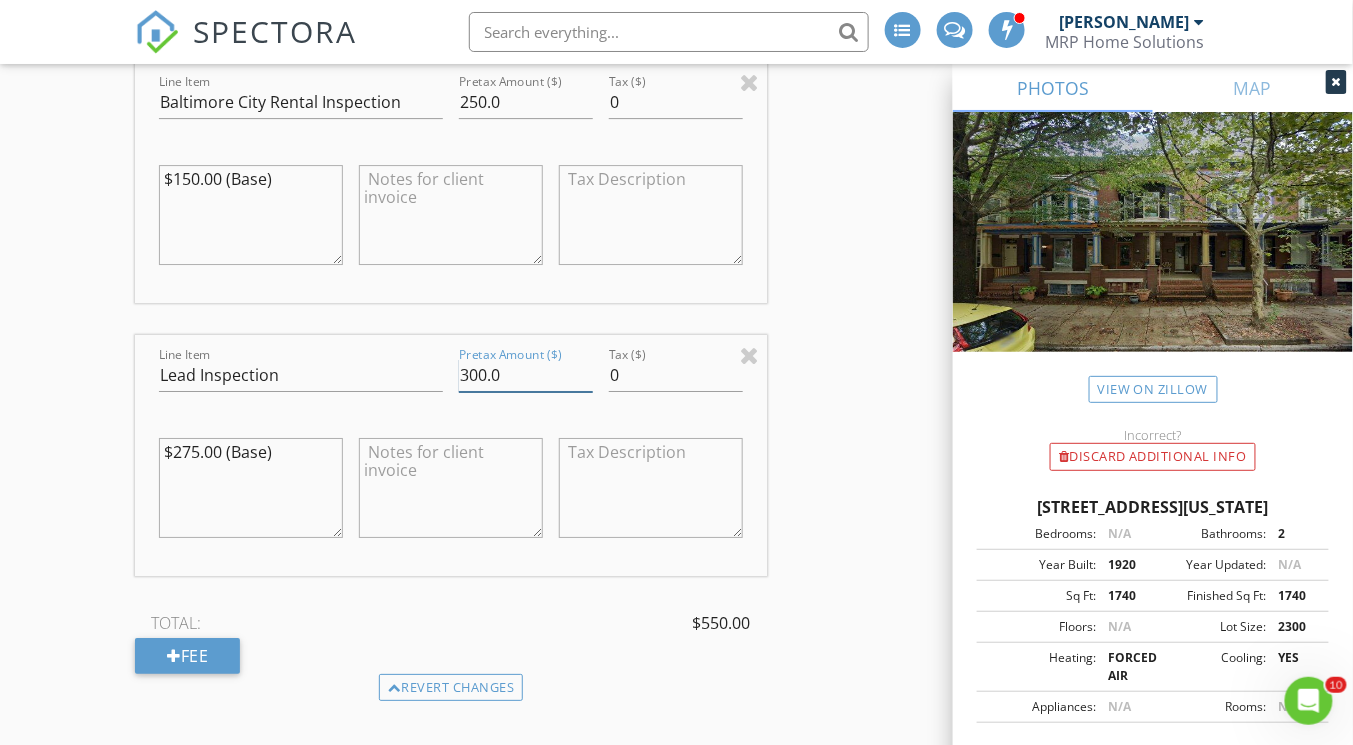 type on "300.0" 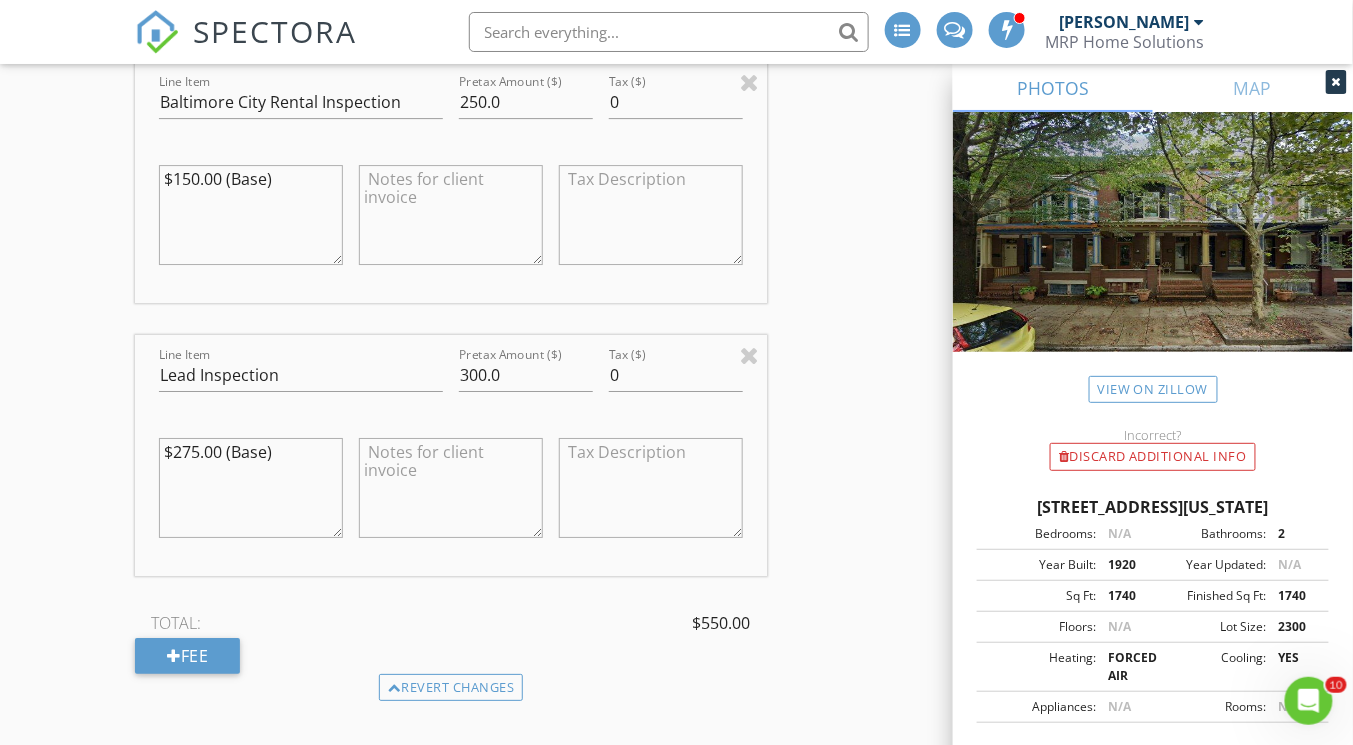 click on "INSPECTOR(S)
check_box   Travis Shaw   PRIMARY   check_box_outline_blank   Sterling Savoy     Travis Shaw arrow_drop_down   check_box_outline_blank Travis Shaw specifically requested
Date/Time
07/09/2025 9:00 AM
Location
Address Search       Address 2732 Maryland Ave   Unit   City Baltimore   State MD   Zip 21218   County     Square Feet 1740   Year Built 1920   Foundation arrow_drop_down     Travis Shaw     2.5 miles     (9 minutes)
client
check_box Enable Client CC email for this inspection   Client Search     check_box_outline_blank Client is a Company/Organization     First Name   Last Name   Email cornelia@watermanrealty.com   CC Email   Phone         Tags         Notes   Private Notes
ADD ADDITIONAL client
SERVICES
check_box_outline_blank   Home Inspection   check_box" at bounding box center [676, 475] 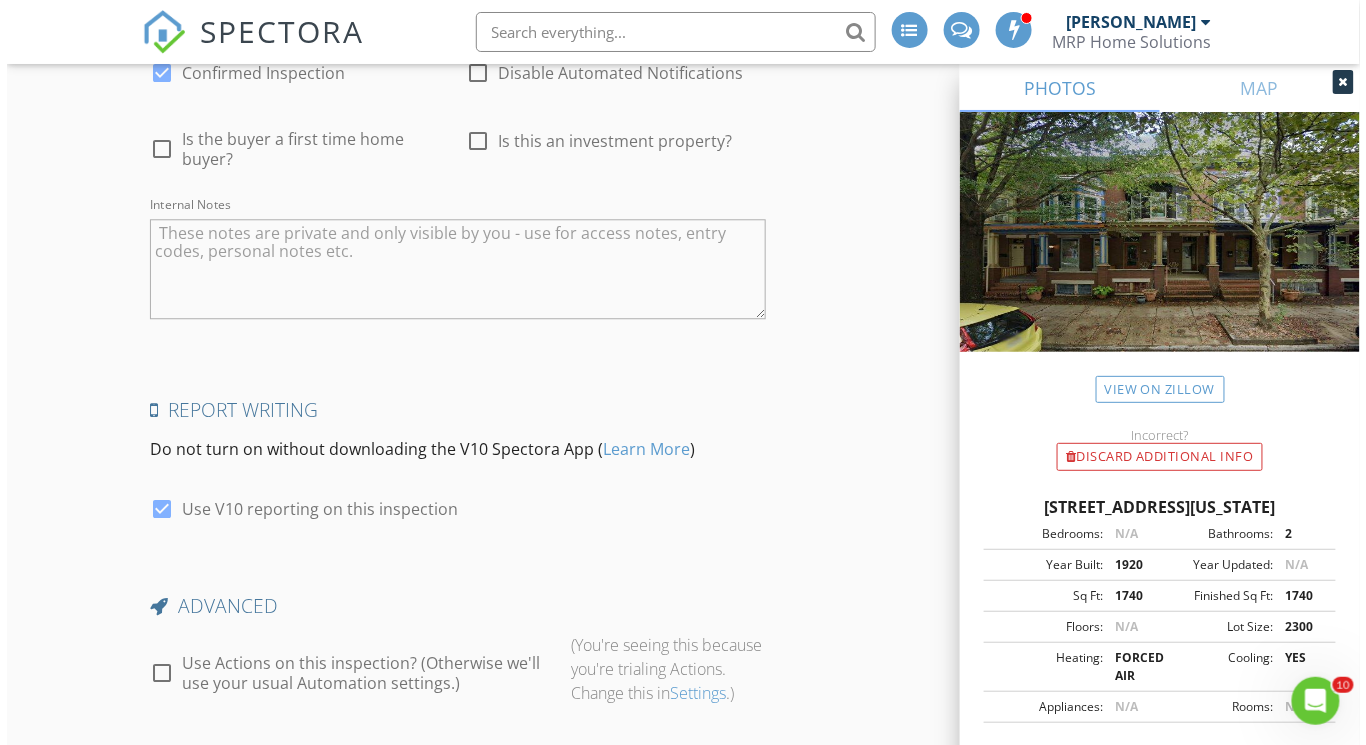 scroll, scrollTop: 3783, scrollLeft: 0, axis: vertical 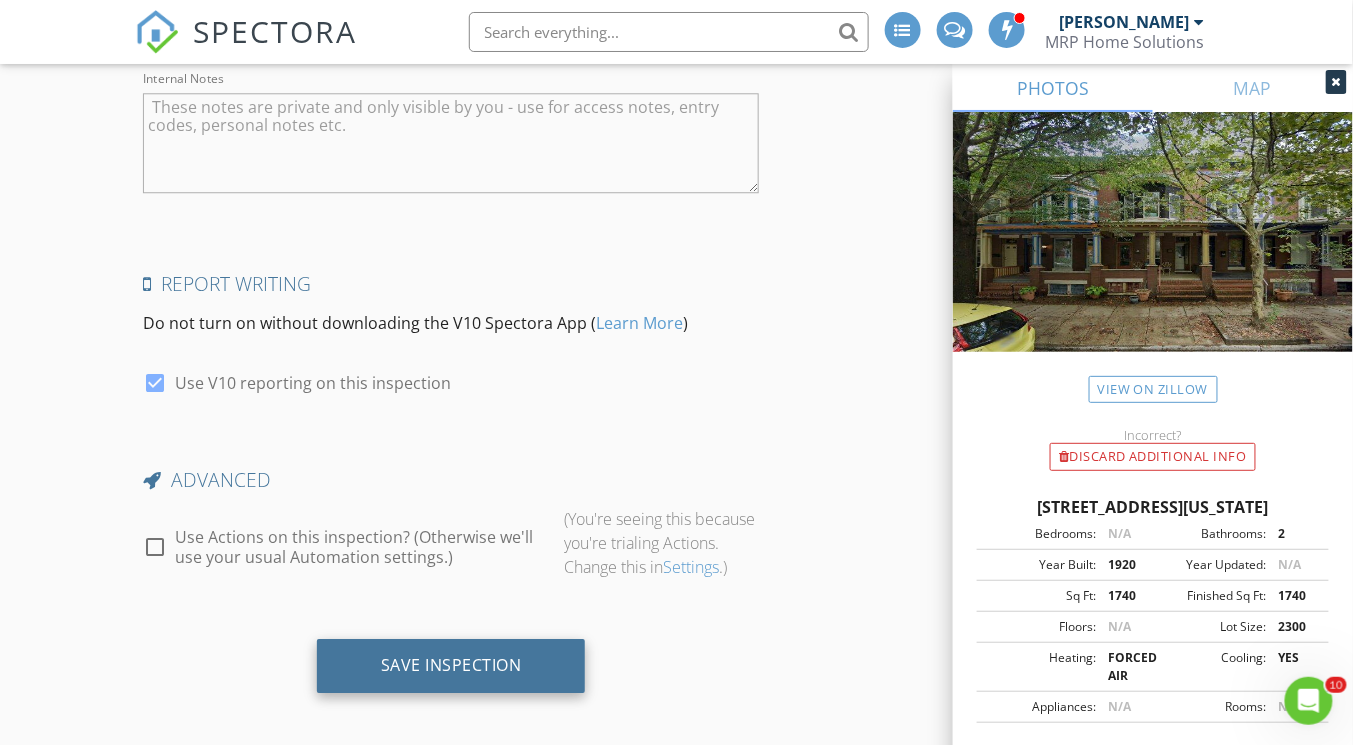 click on "Save Inspection" at bounding box center [451, 665] 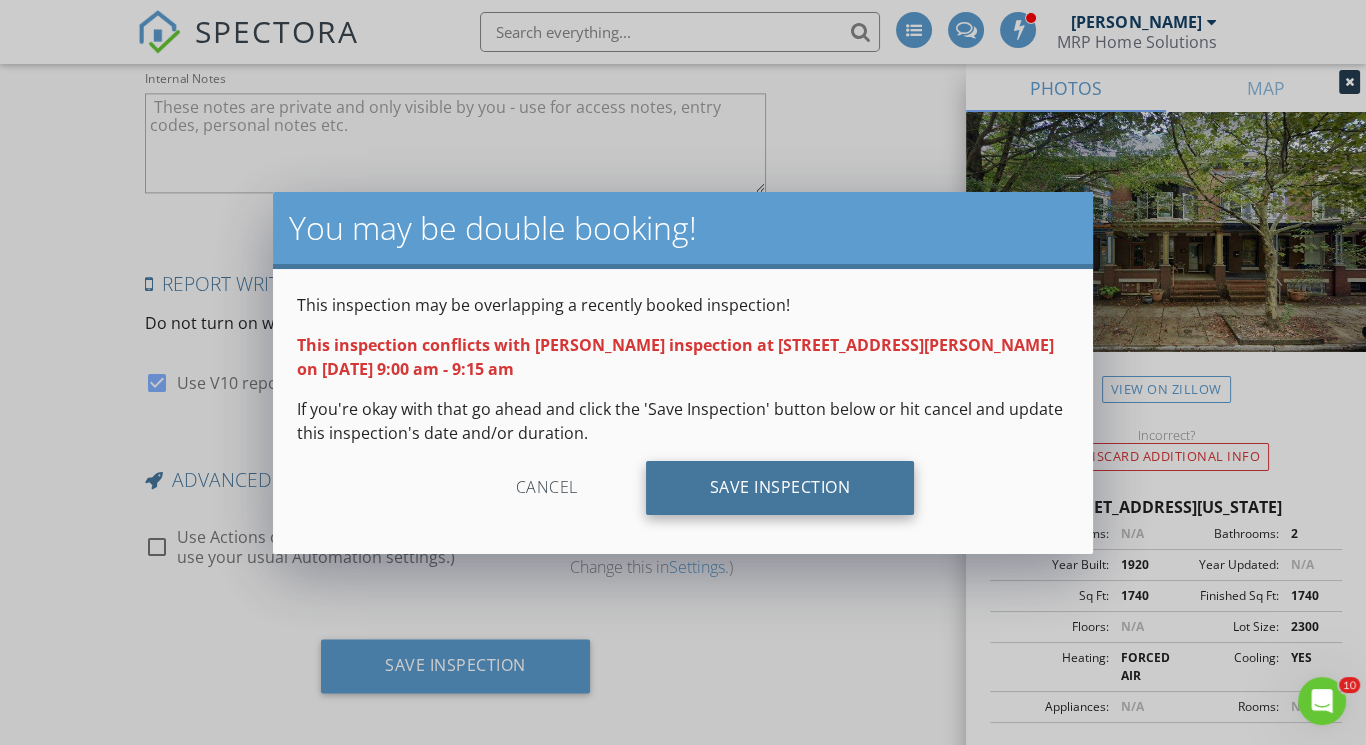 click on "Save Inspection" at bounding box center [780, 488] 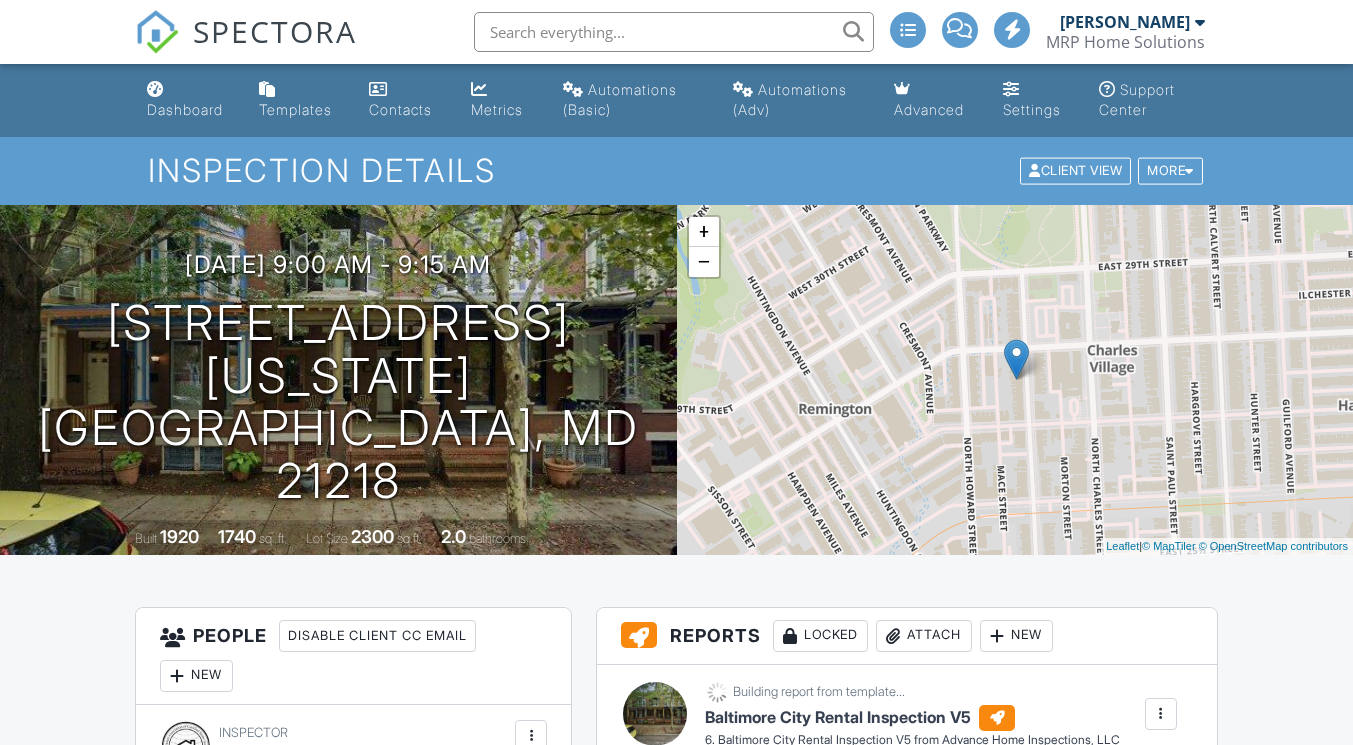 scroll, scrollTop: 0, scrollLeft: 0, axis: both 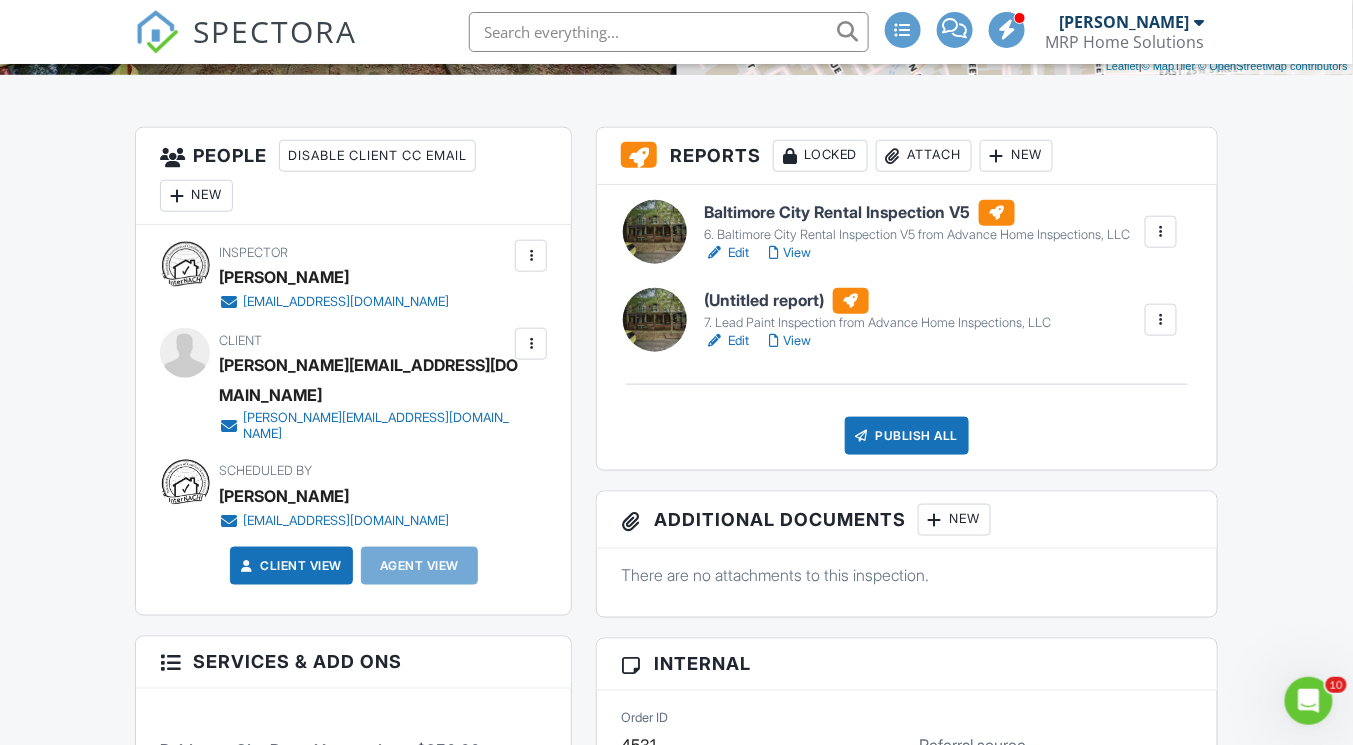 click on "Publish All" at bounding box center (907, 436) 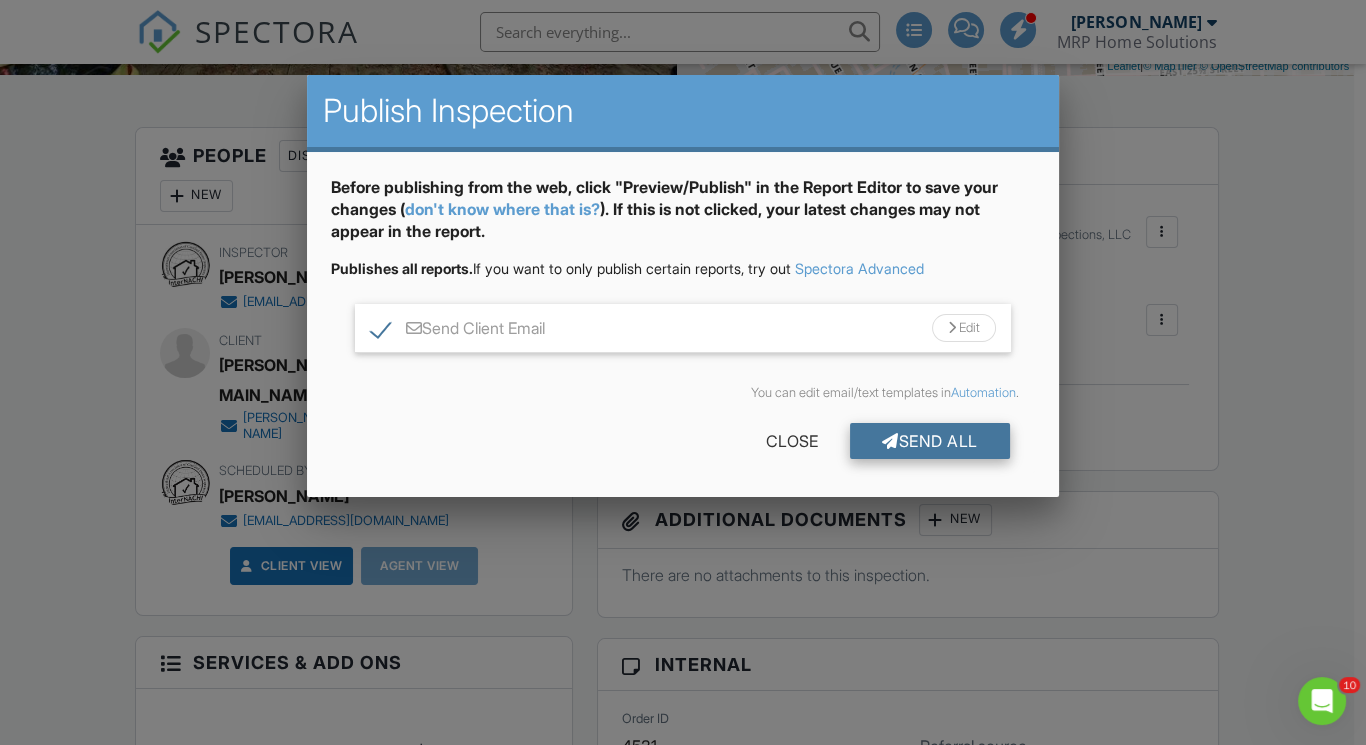 click on "Send All" at bounding box center [930, 441] 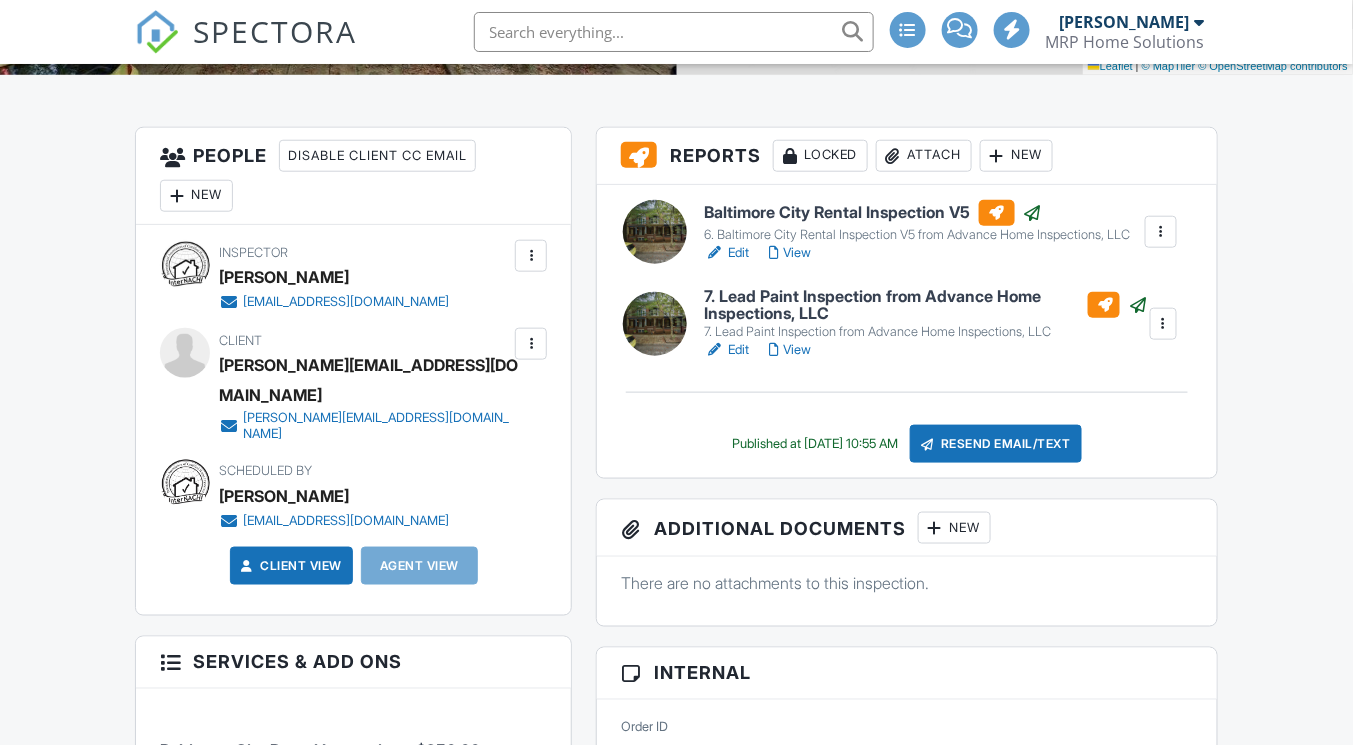 scroll, scrollTop: 480, scrollLeft: 0, axis: vertical 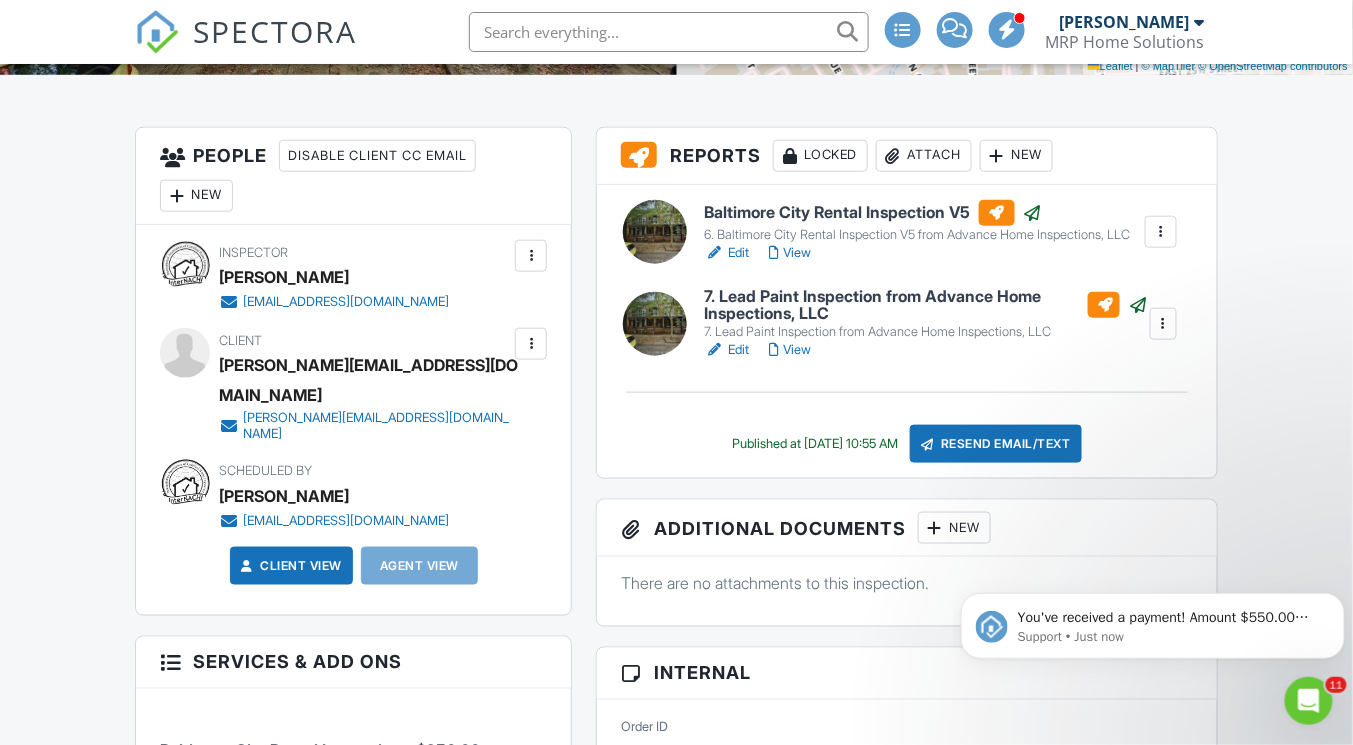 click on "There are no attachments to this inspection." at bounding box center (906, 583) 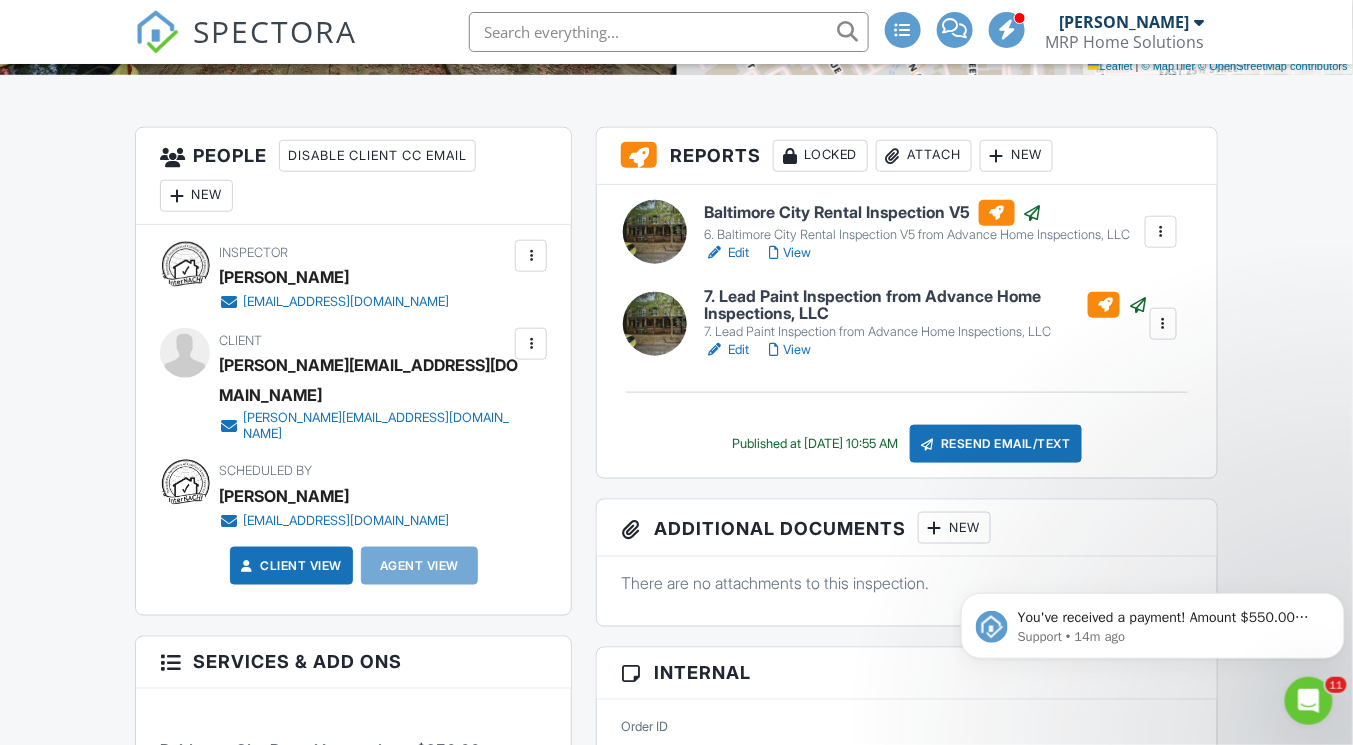 click at bounding box center [669, 32] 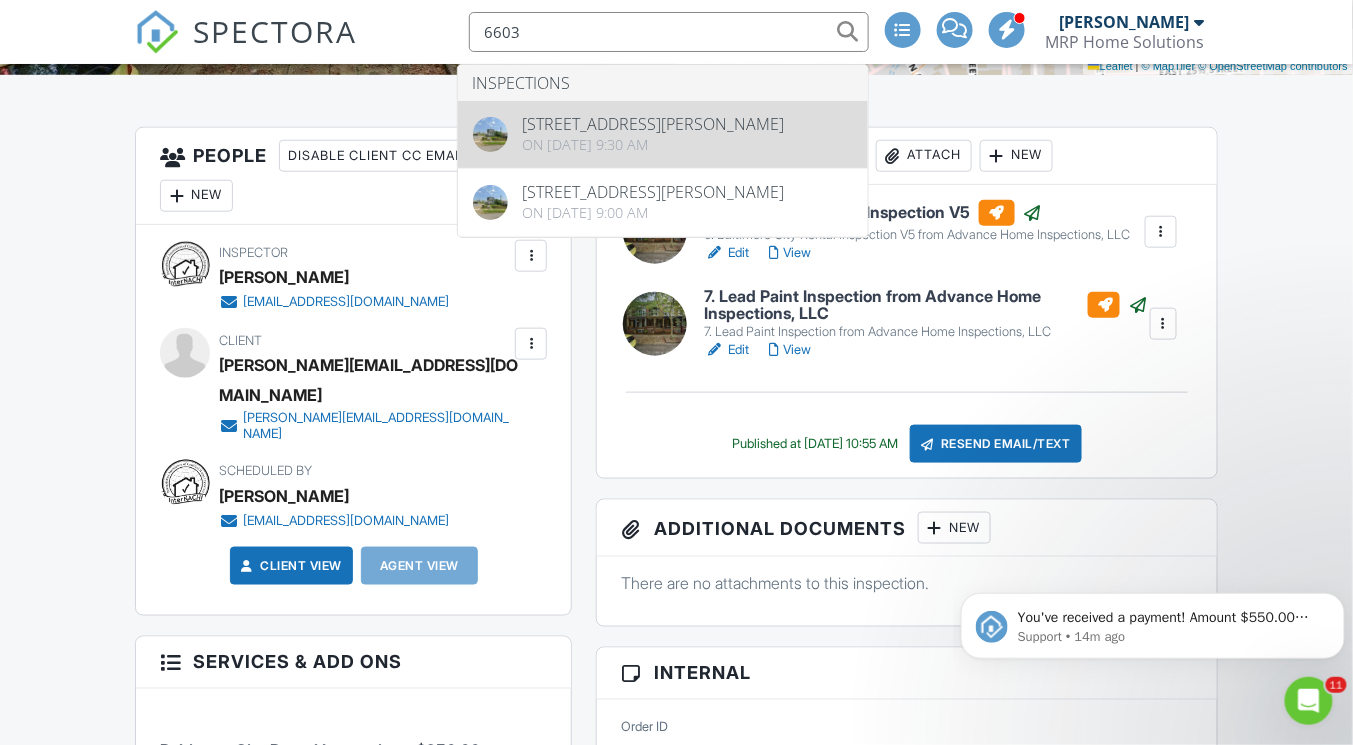 type on "6603" 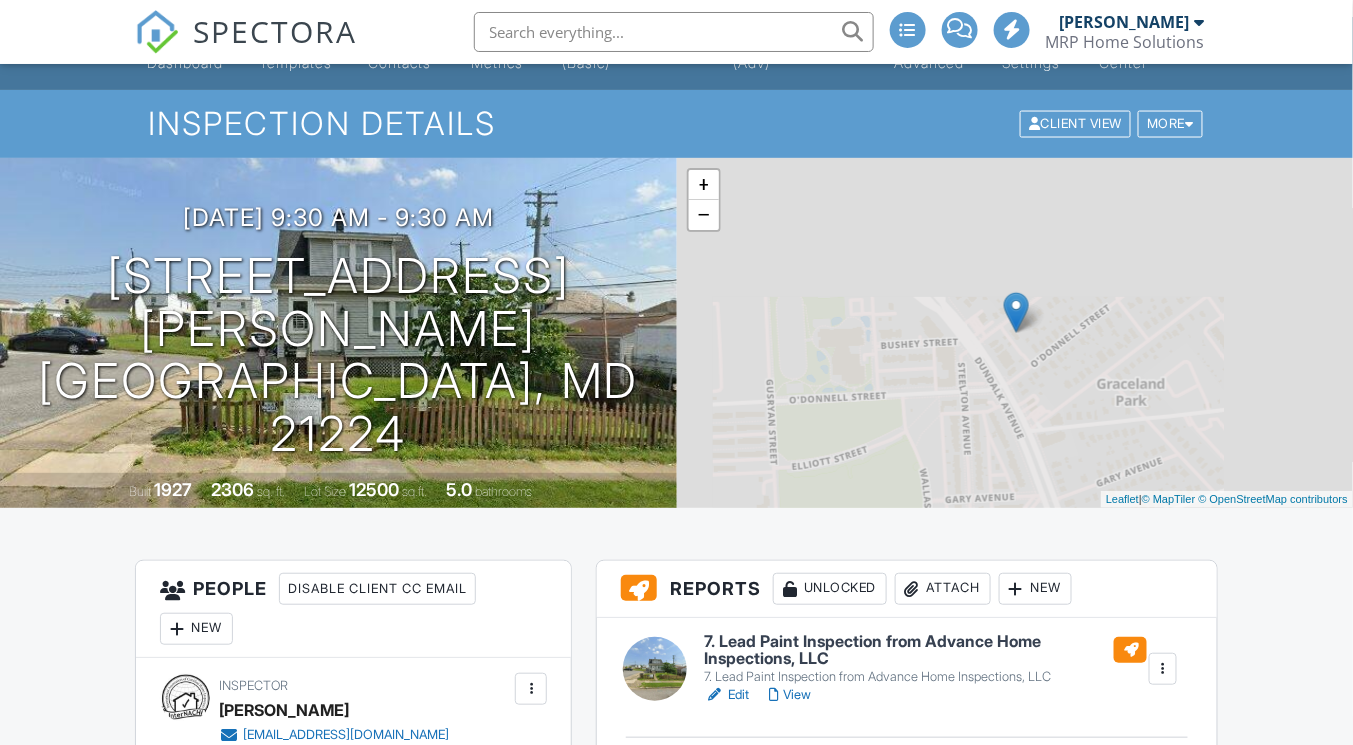 scroll, scrollTop: 320, scrollLeft: 0, axis: vertical 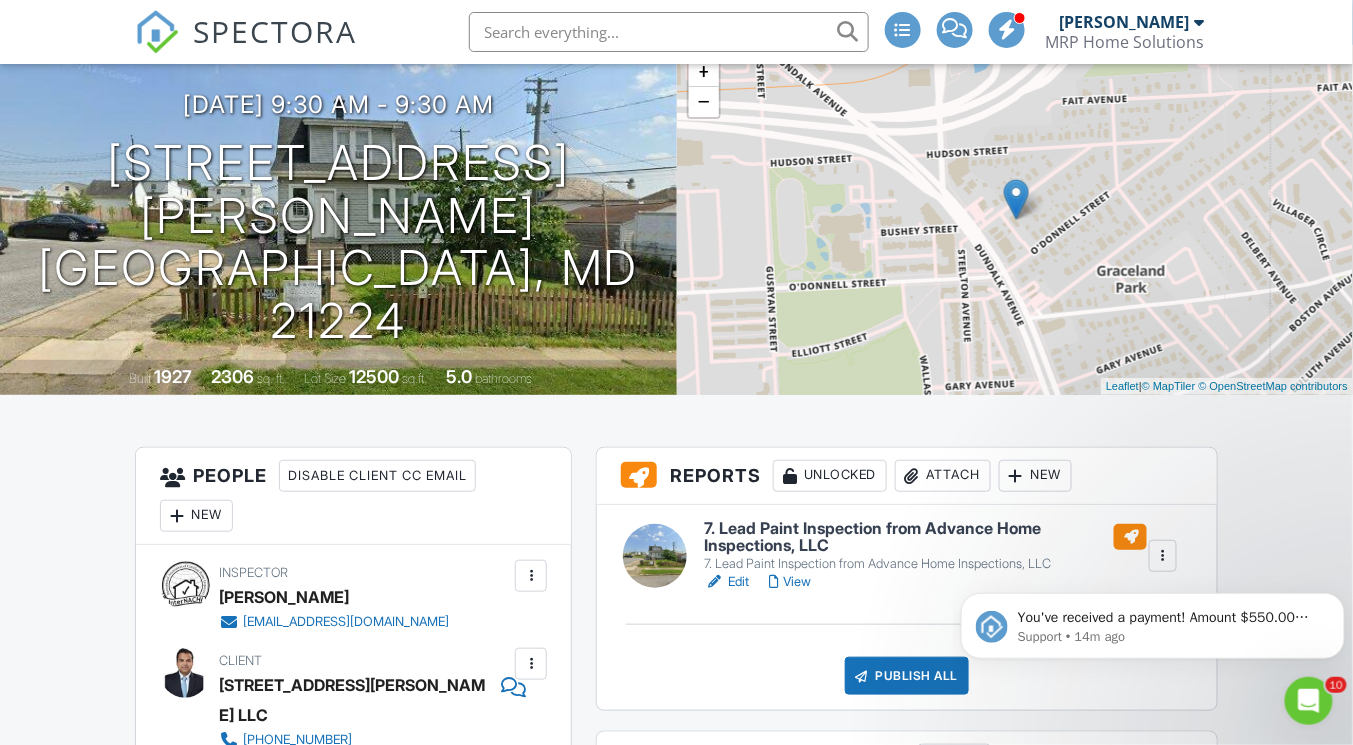 click on "You've received a payment!  Amount  $550.00  Fee  $0.00  Net  $550.00  Transaction #  pi_3RjLtxK7snlDGpRF1CAtlrfz  Inspection  2732 Maryland Ave, Baltimore, MD 21218 Payouts to your bank or debit card occur on a daily basis. Each payment usually takes two business days to process. You can view your pending payout amount here. If you have any questions reach out on our chat bubble at app.spectora.com. Support • 14m ago" at bounding box center (1152, 533) 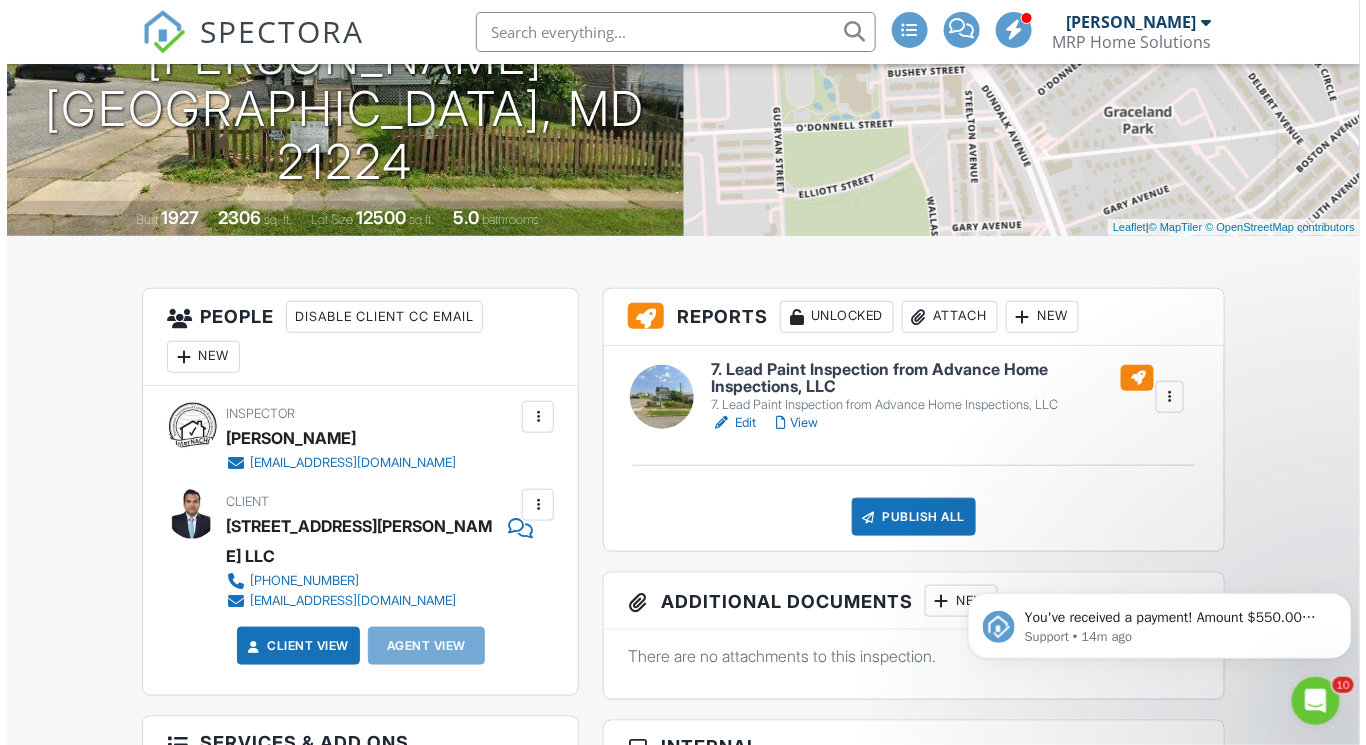 scroll, scrollTop: 320, scrollLeft: 0, axis: vertical 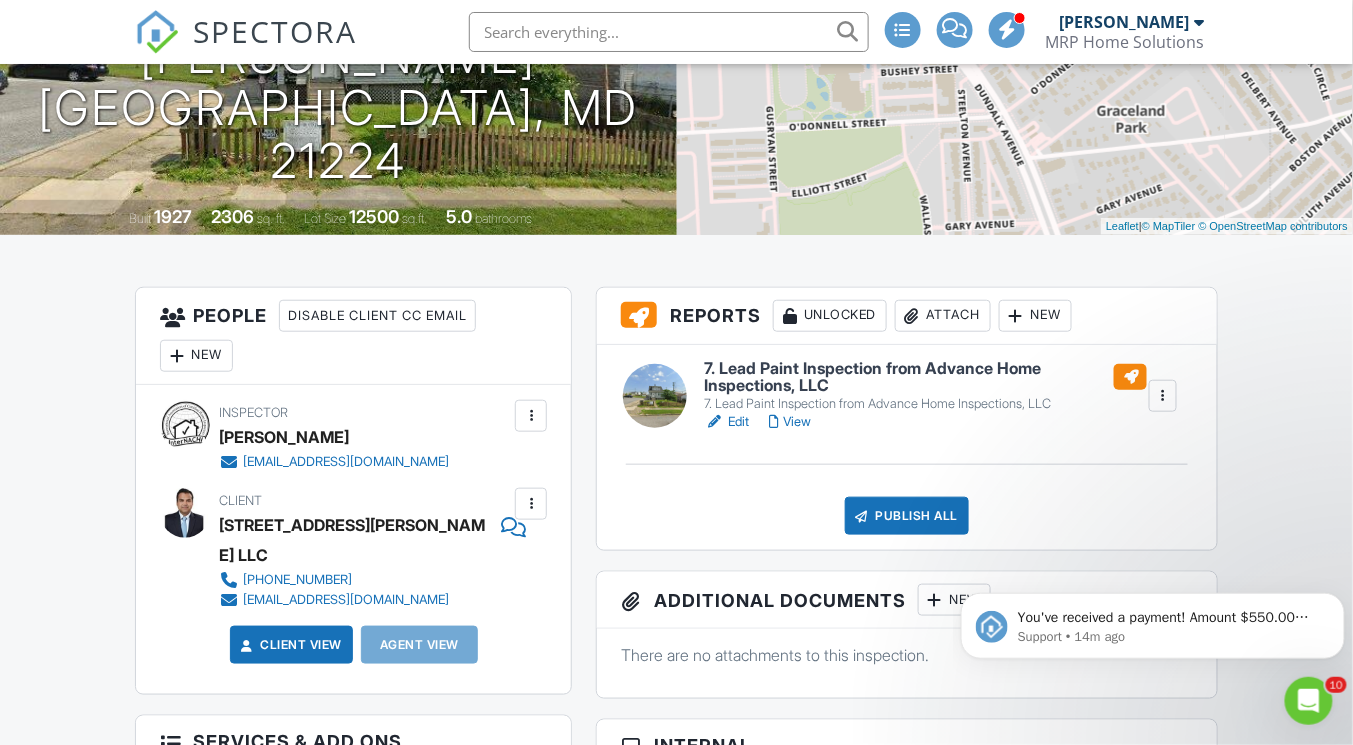 click at bounding box center [1163, 396] 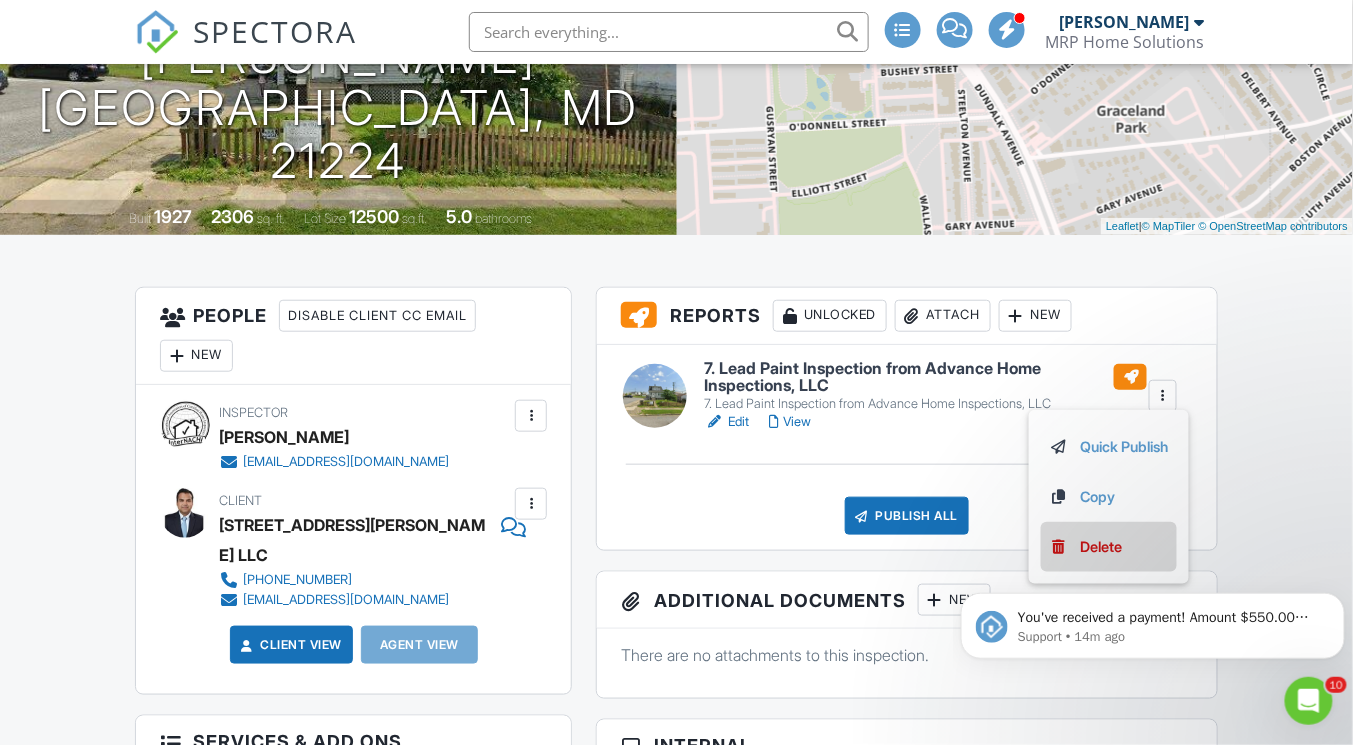 click on "Delete" at bounding box center (1102, 547) 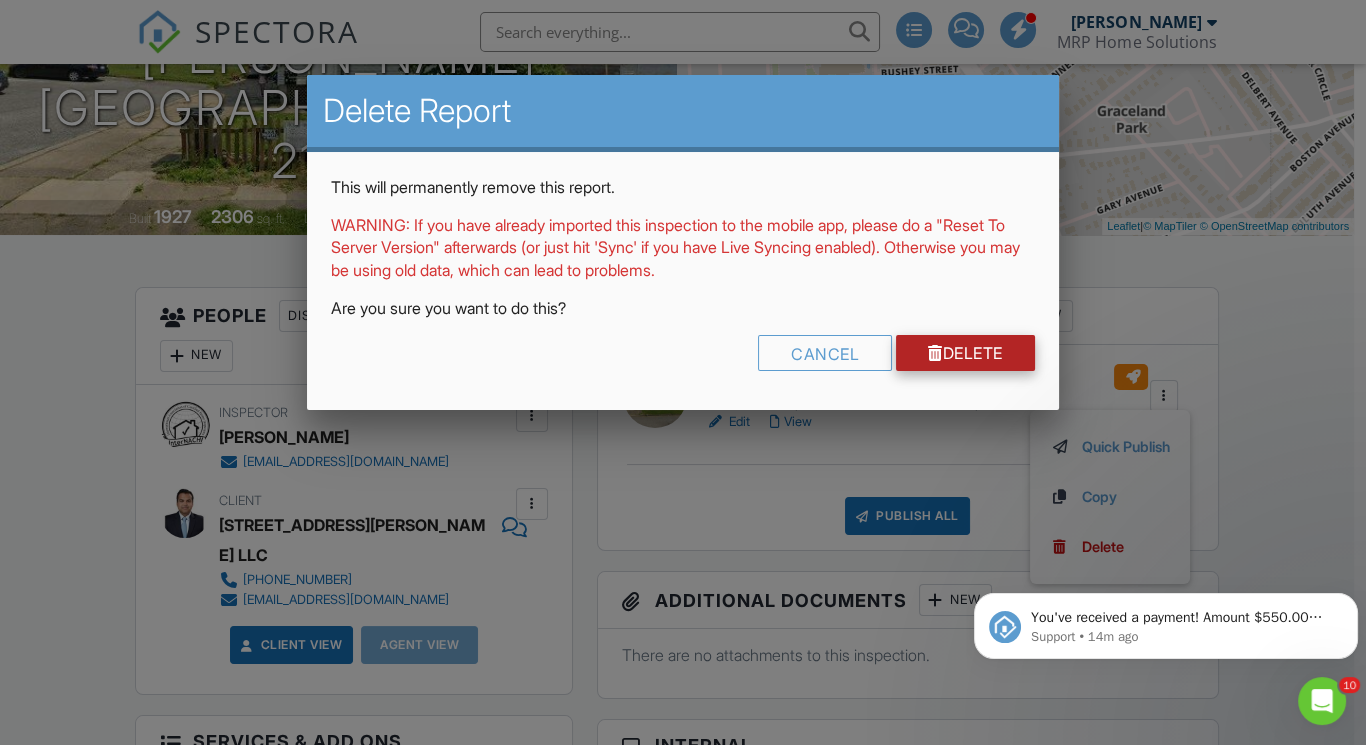 click at bounding box center (935, 353) 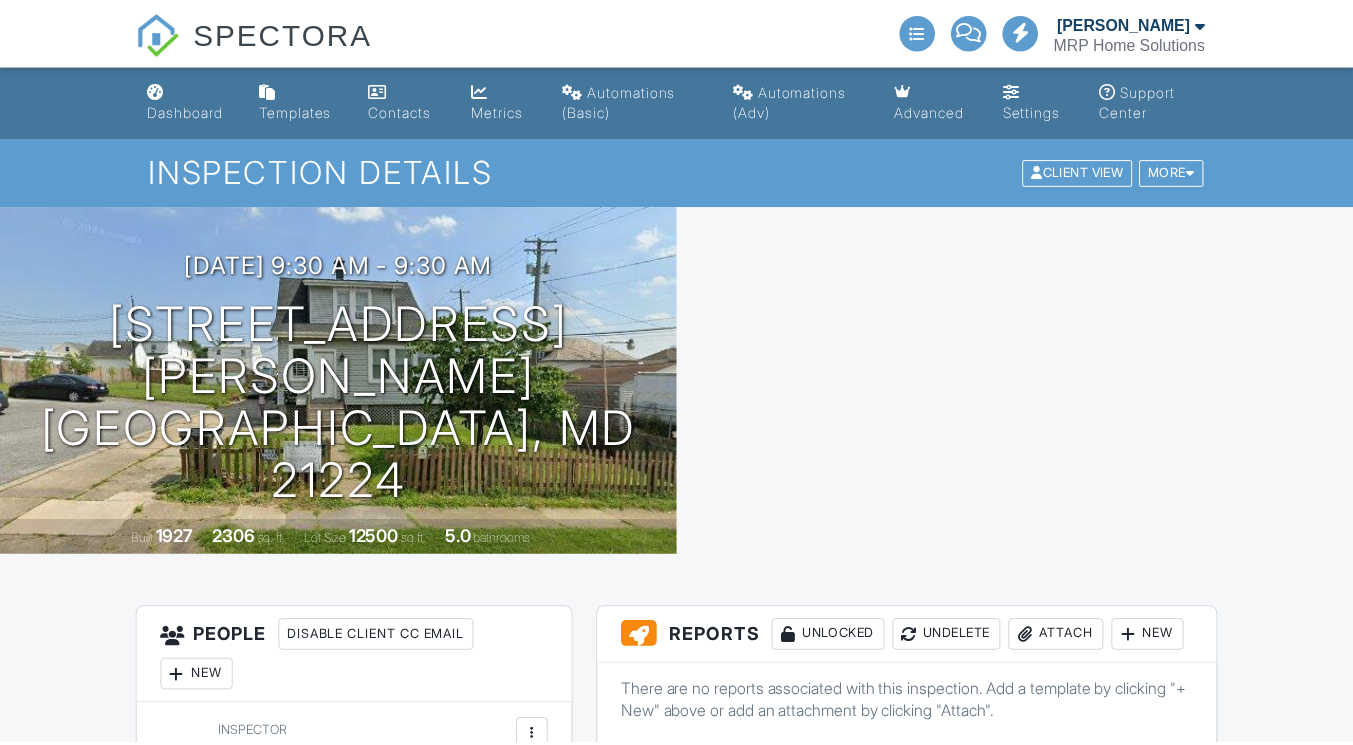 scroll, scrollTop: 0, scrollLeft: 0, axis: both 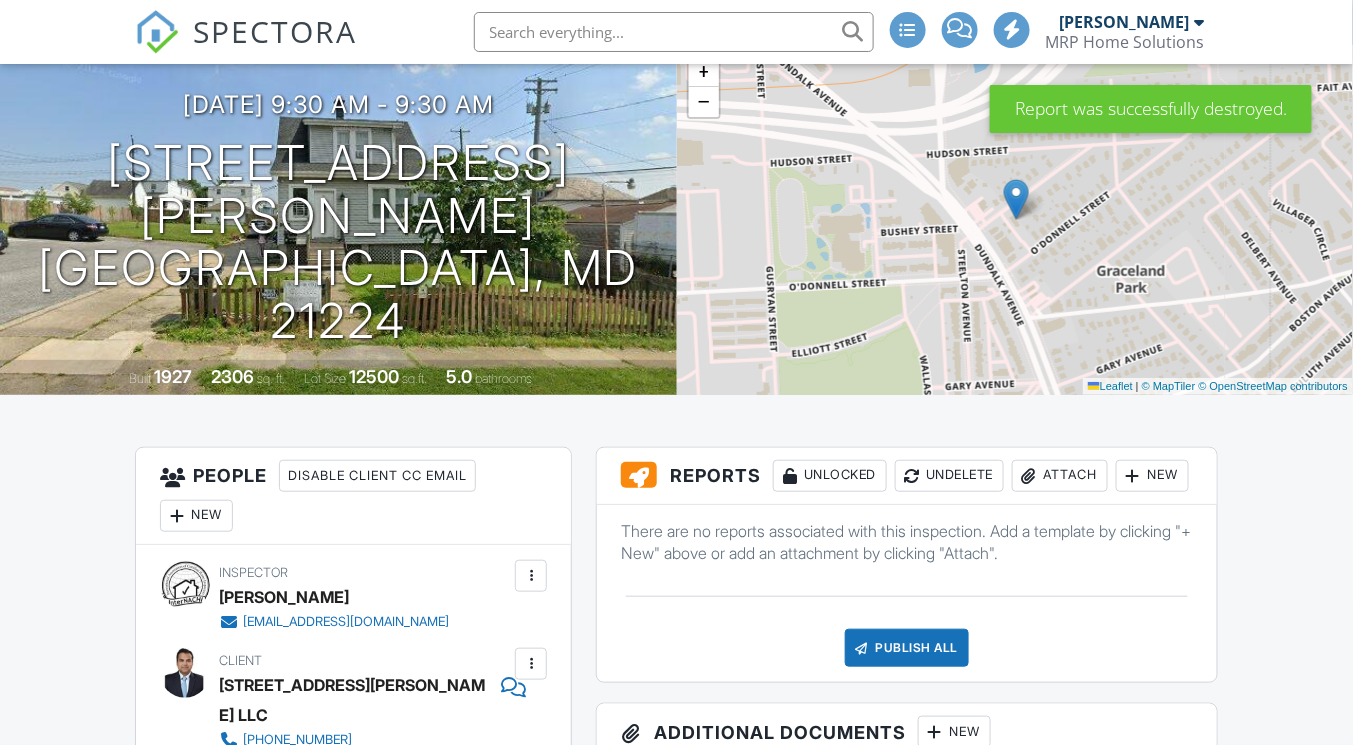 click on "Attach" at bounding box center (1060, 476) 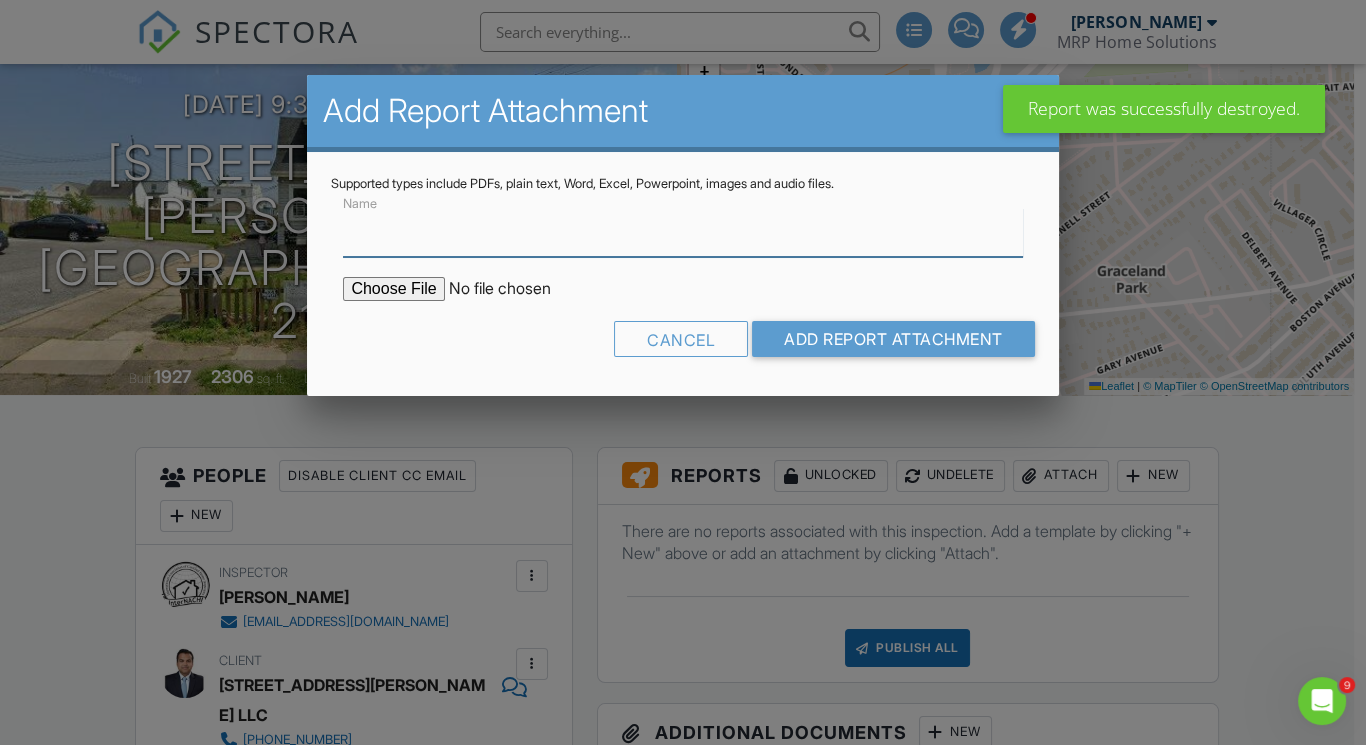 scroll, scrollTop: 0, scrollLeft: 0, axis: both 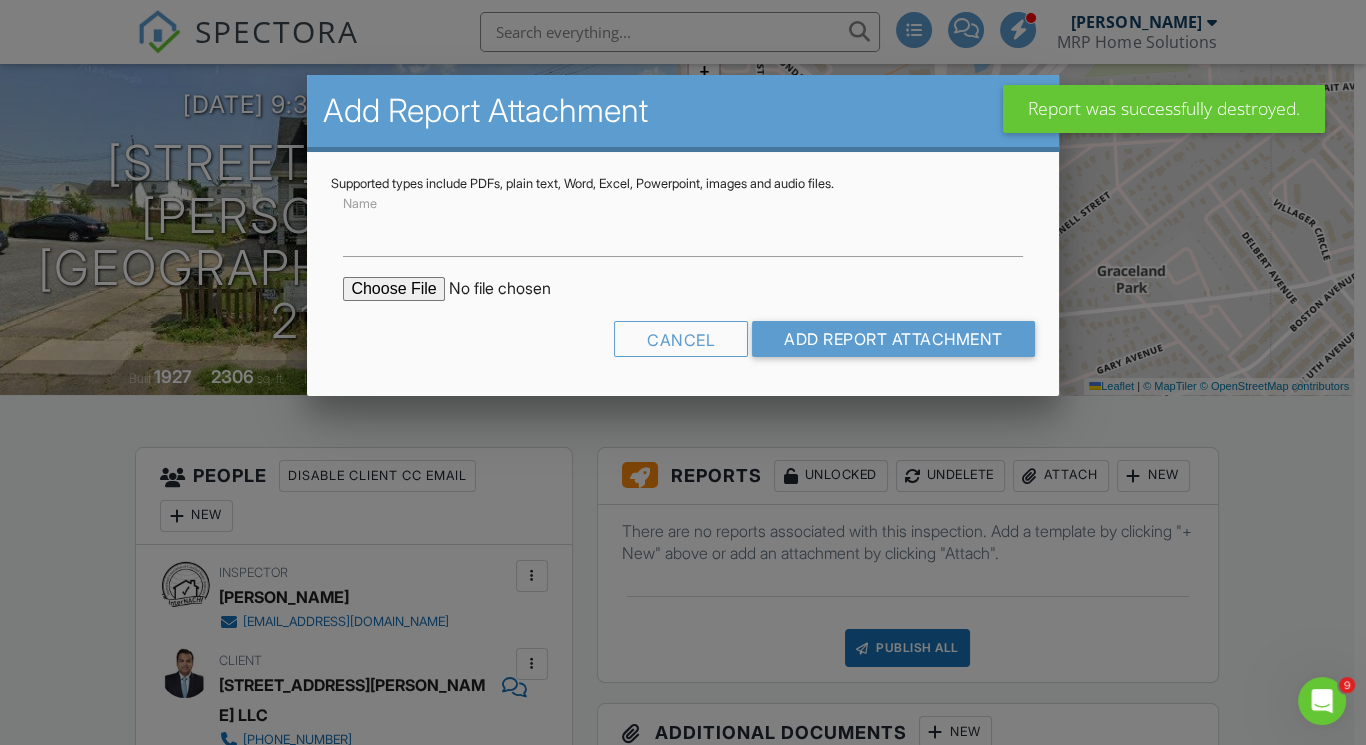 click at bounding box center [513, 289] 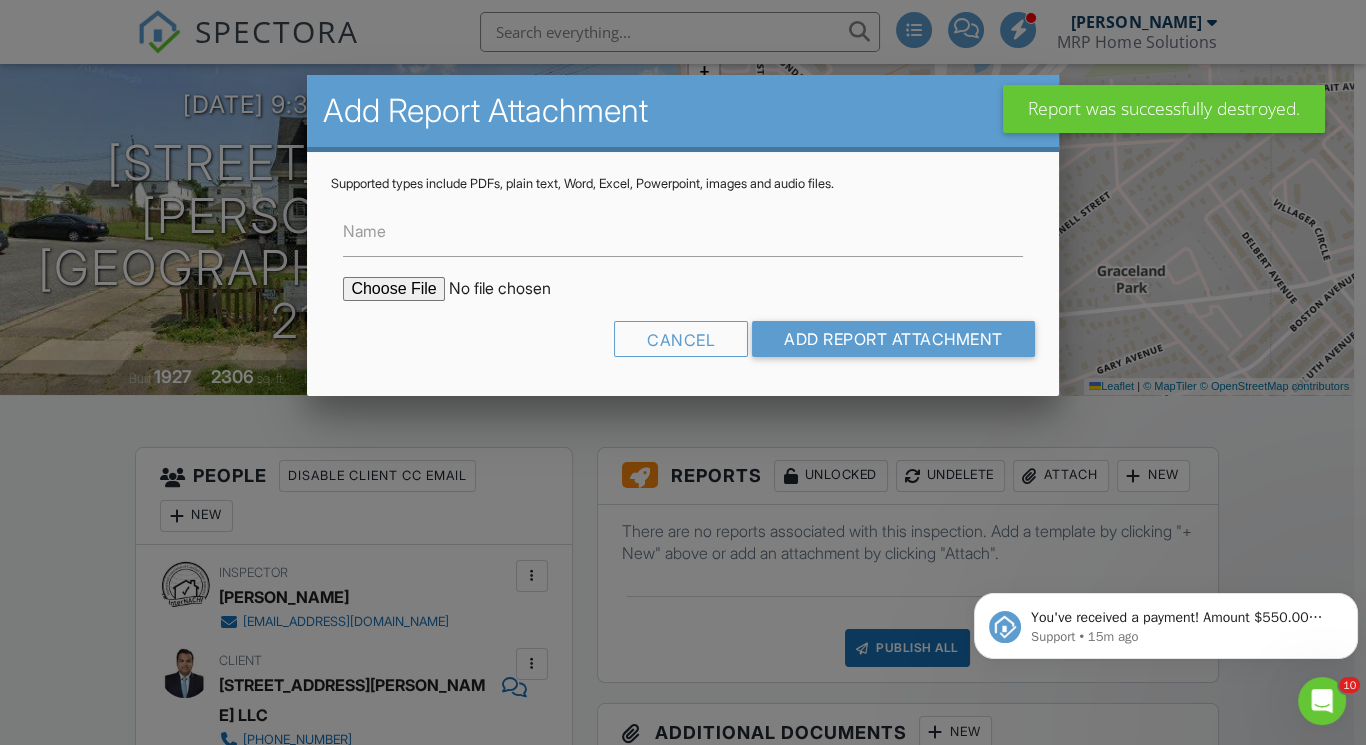 scroll, scrollTop: 0, scrollLeft: 0, axis: both 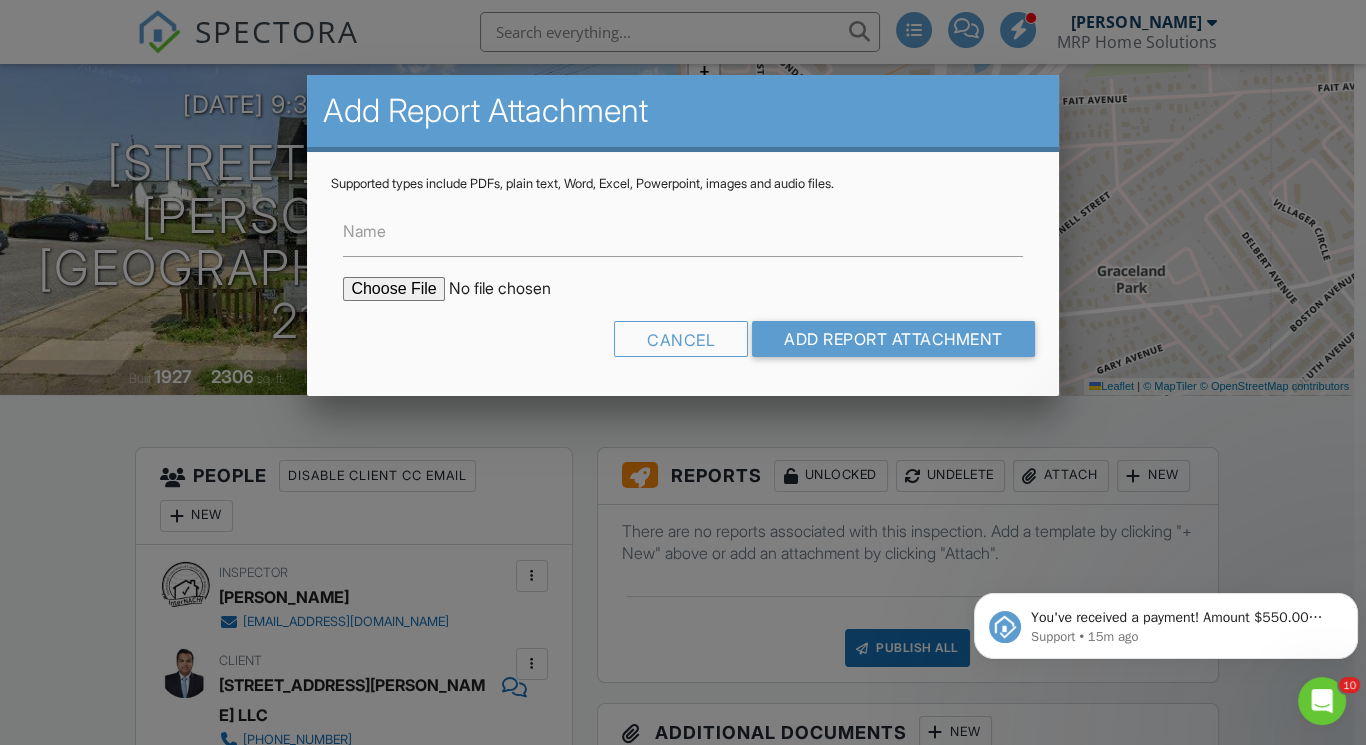 type on "C:\fakepath\6603 Bushey cert.pdf" 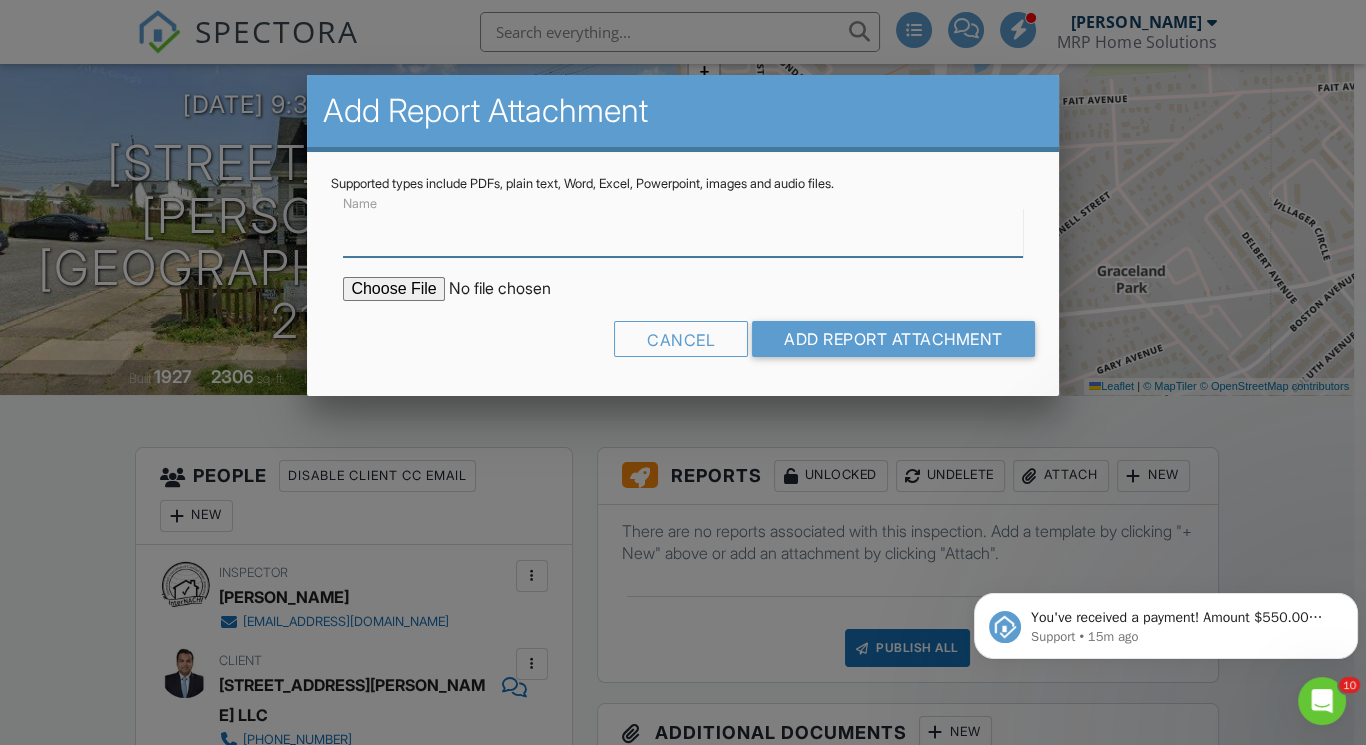 click on "Name" at bounding box center [682, 232] 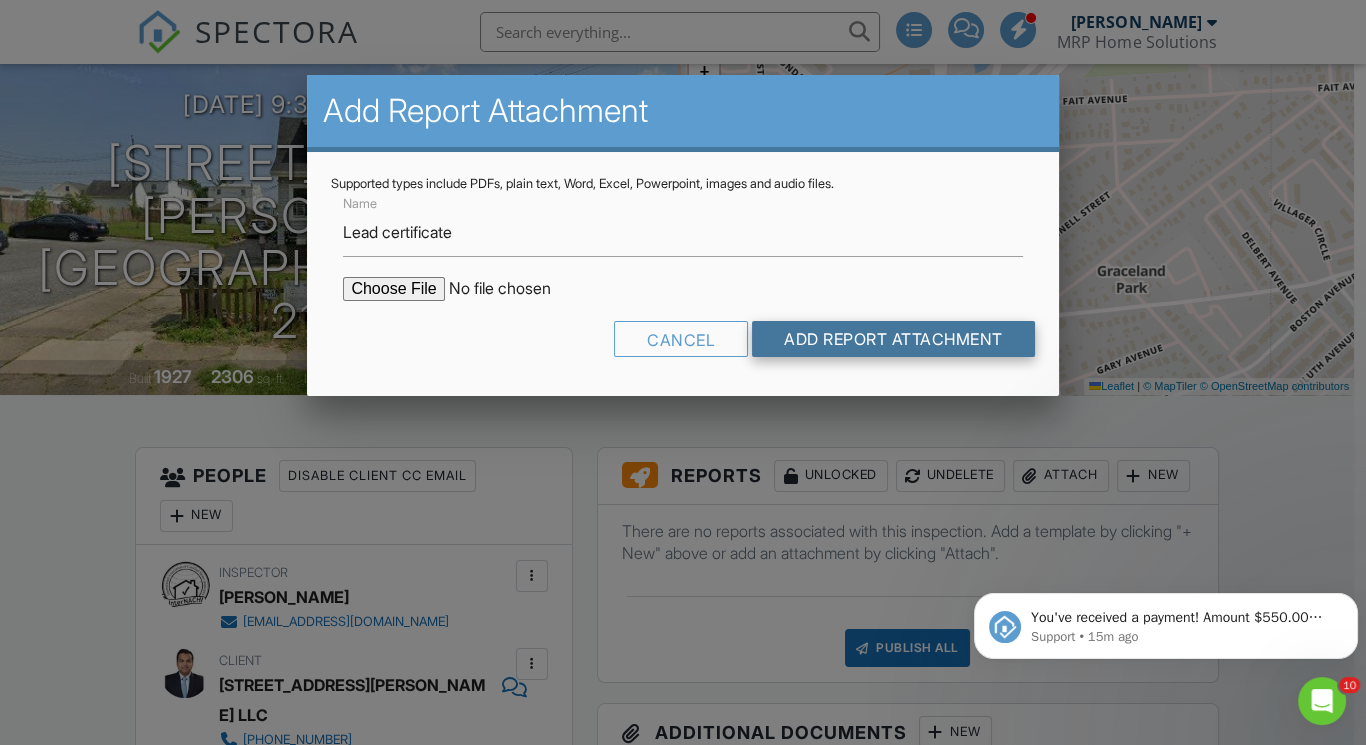 click on "Add Report Attachment" at bounding box center [893, 339] 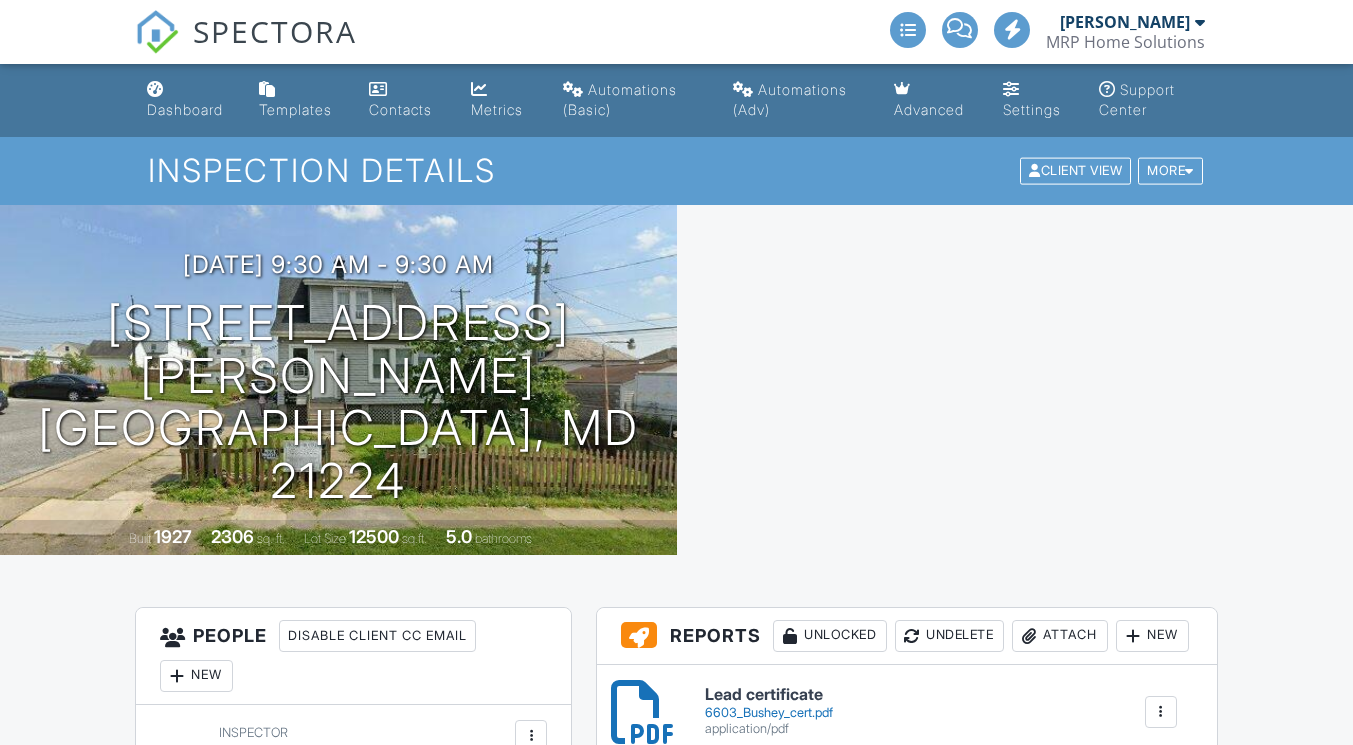 scroll, scrollTop: 0, scrollLeft: 0, axis: both 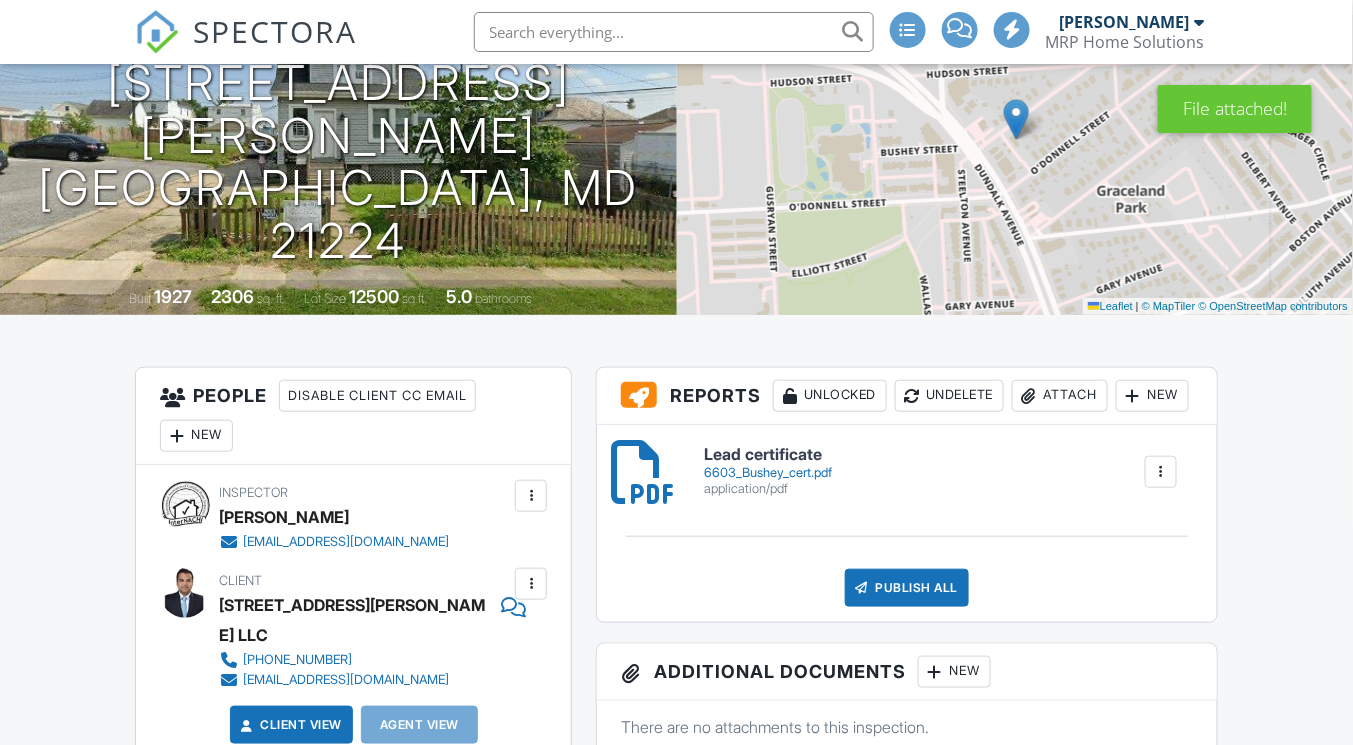 click on "Attach" at bounding box center [1060, 396] 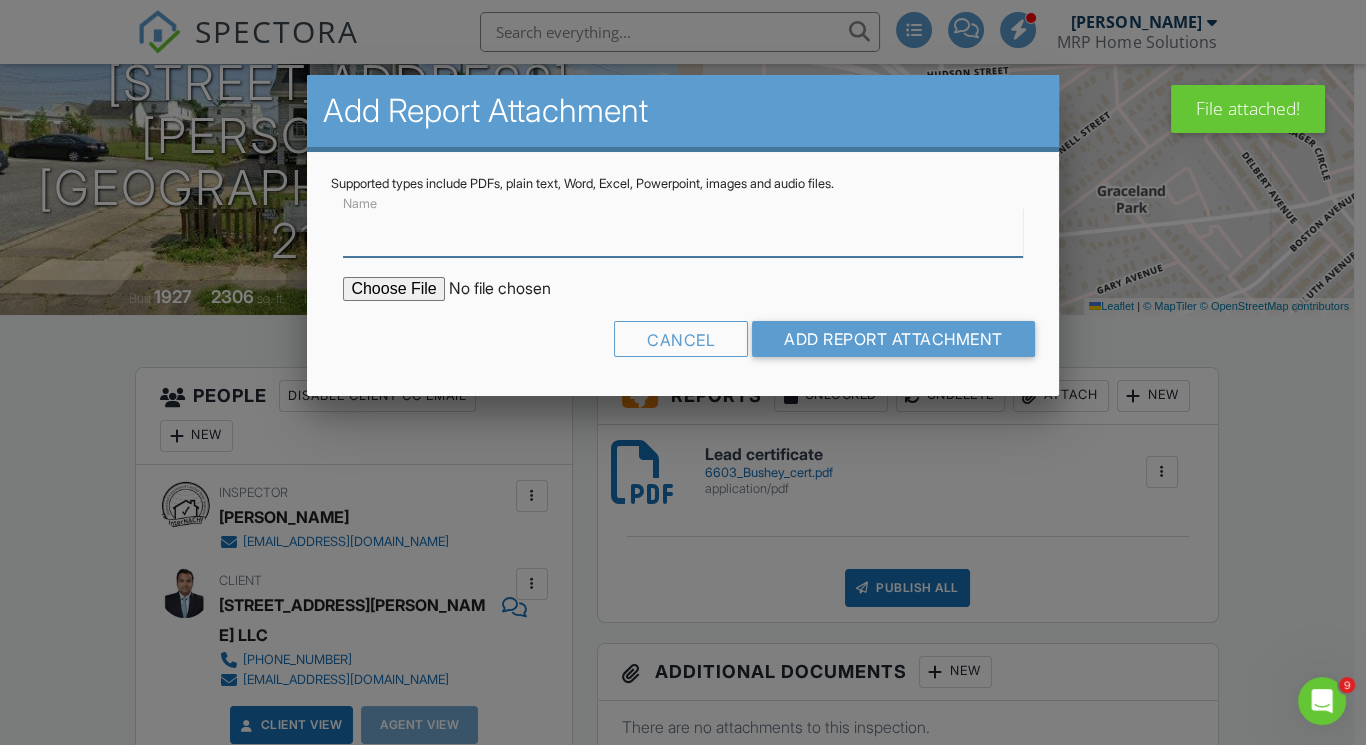 scroll, scrollTop: 0, scrollLeft: 0, axis: both 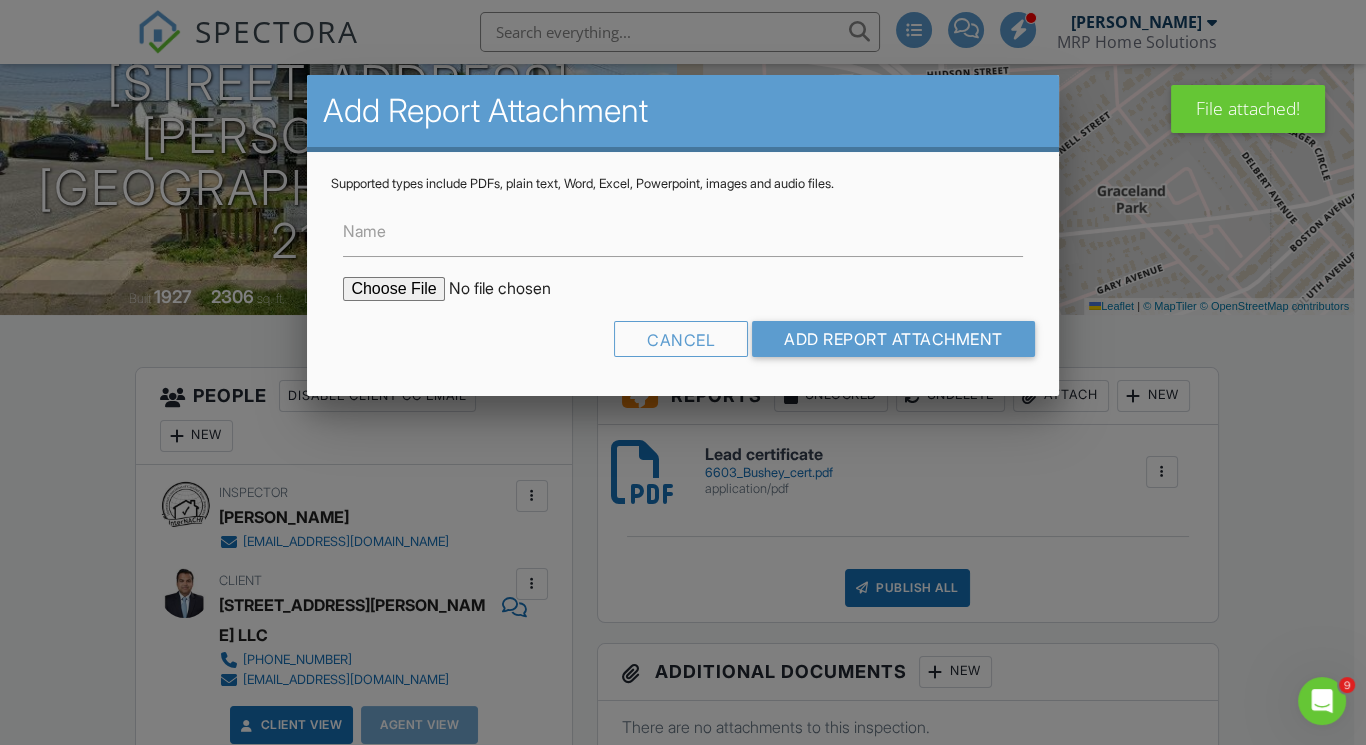 click at bounding box center (513, 289) 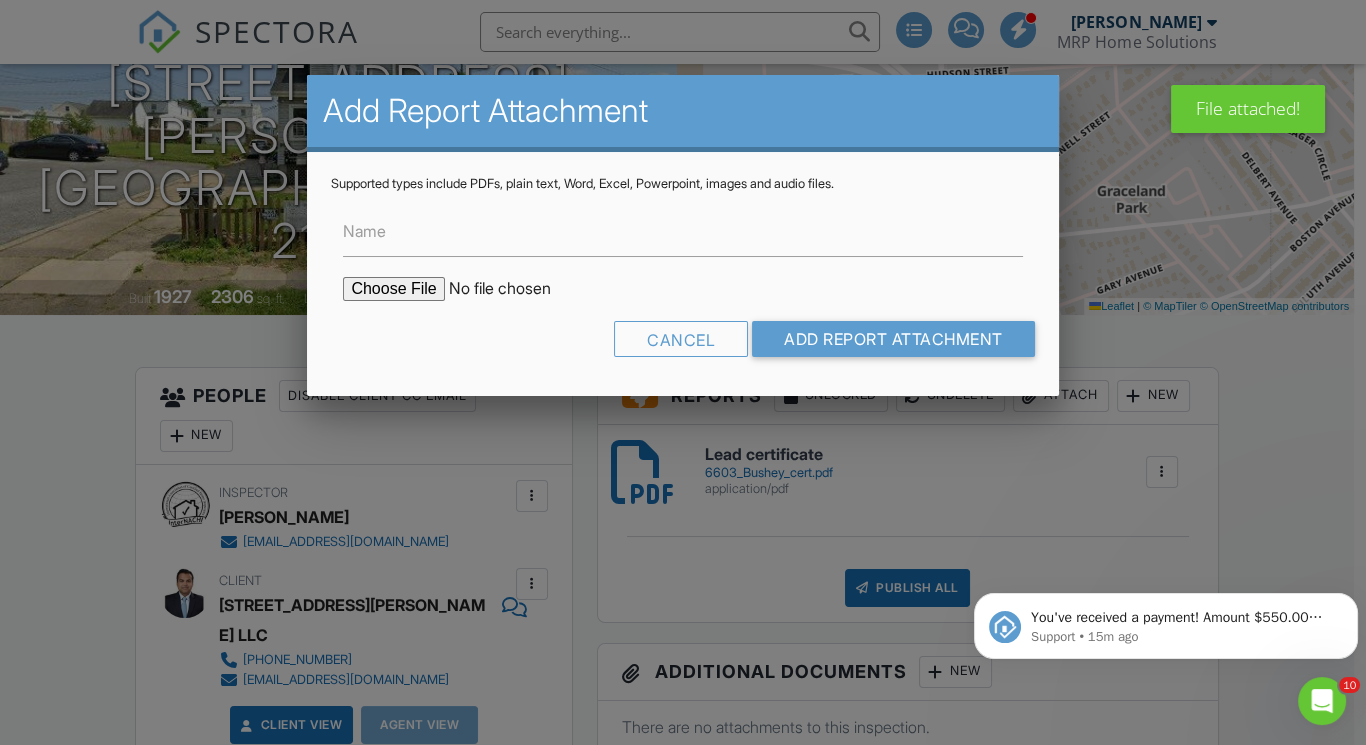 scroll, scrollTop: 0, scrollLeft: 0, axis: both 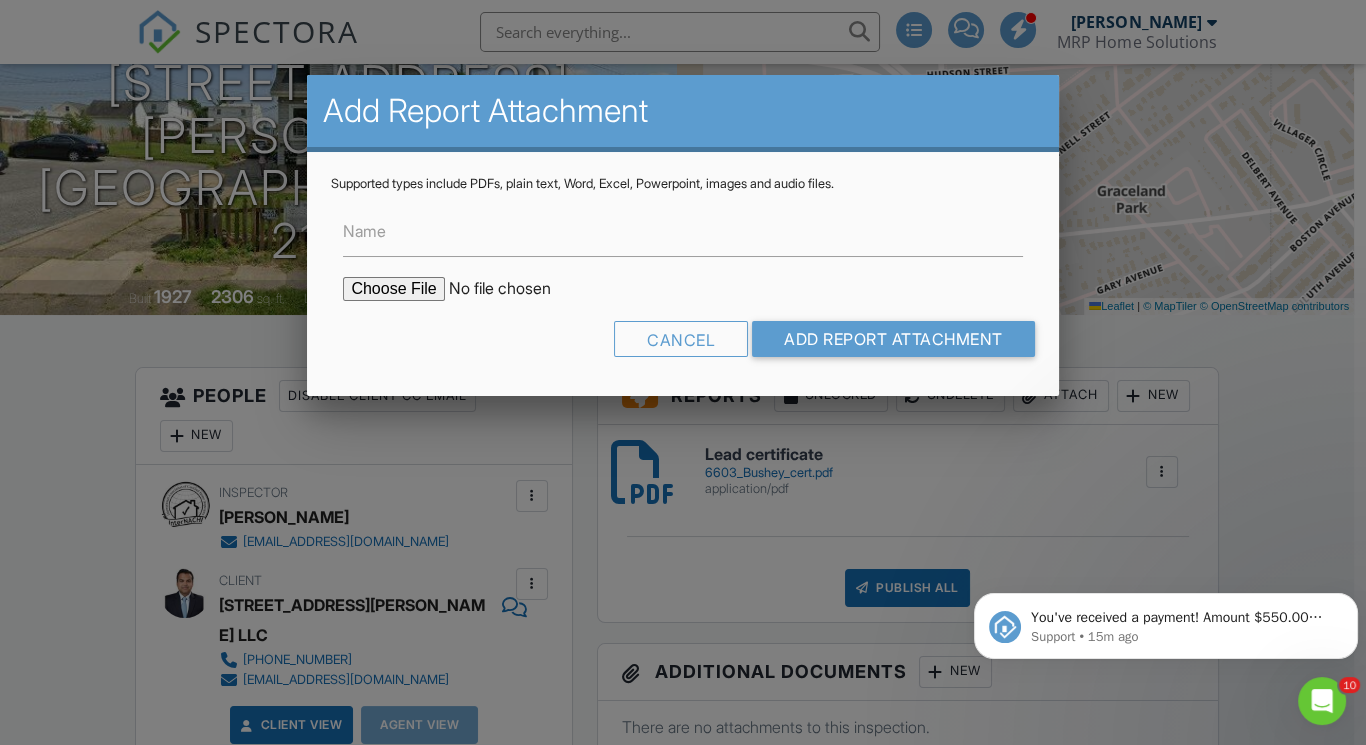 type on "C:\fakepath\LeadFormA_Disclaimer (1).pdf" 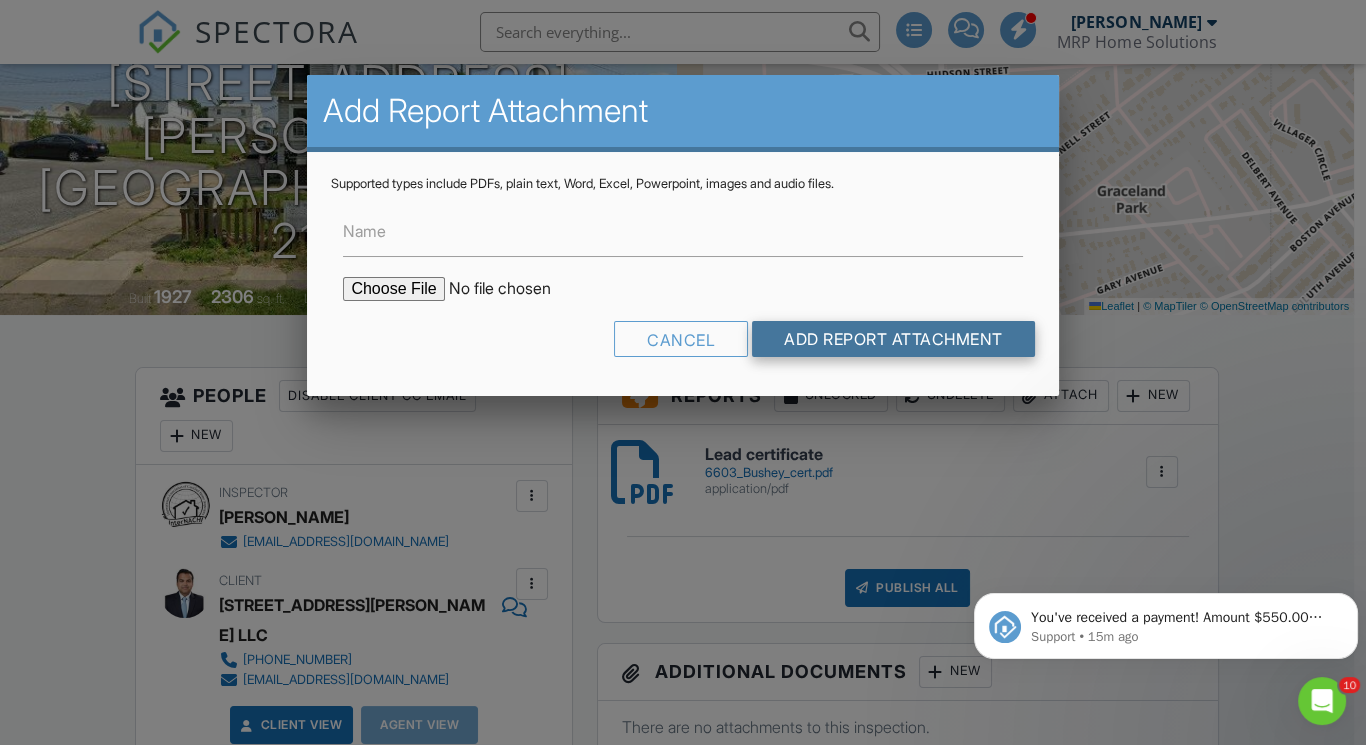 click on "Add Report Attachment" at bounding box center (893, 339) 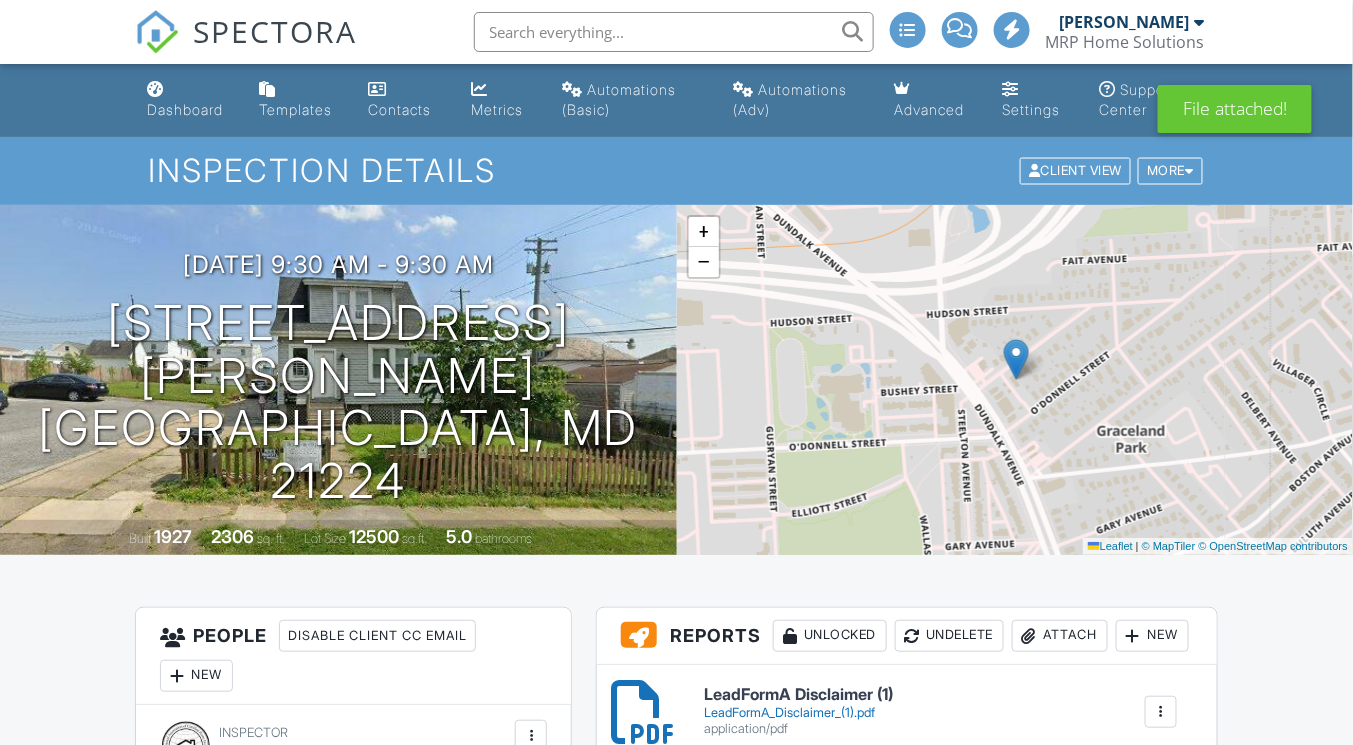 scroll, scrollTop: 80, scrollLeft: 0, axis: vertical 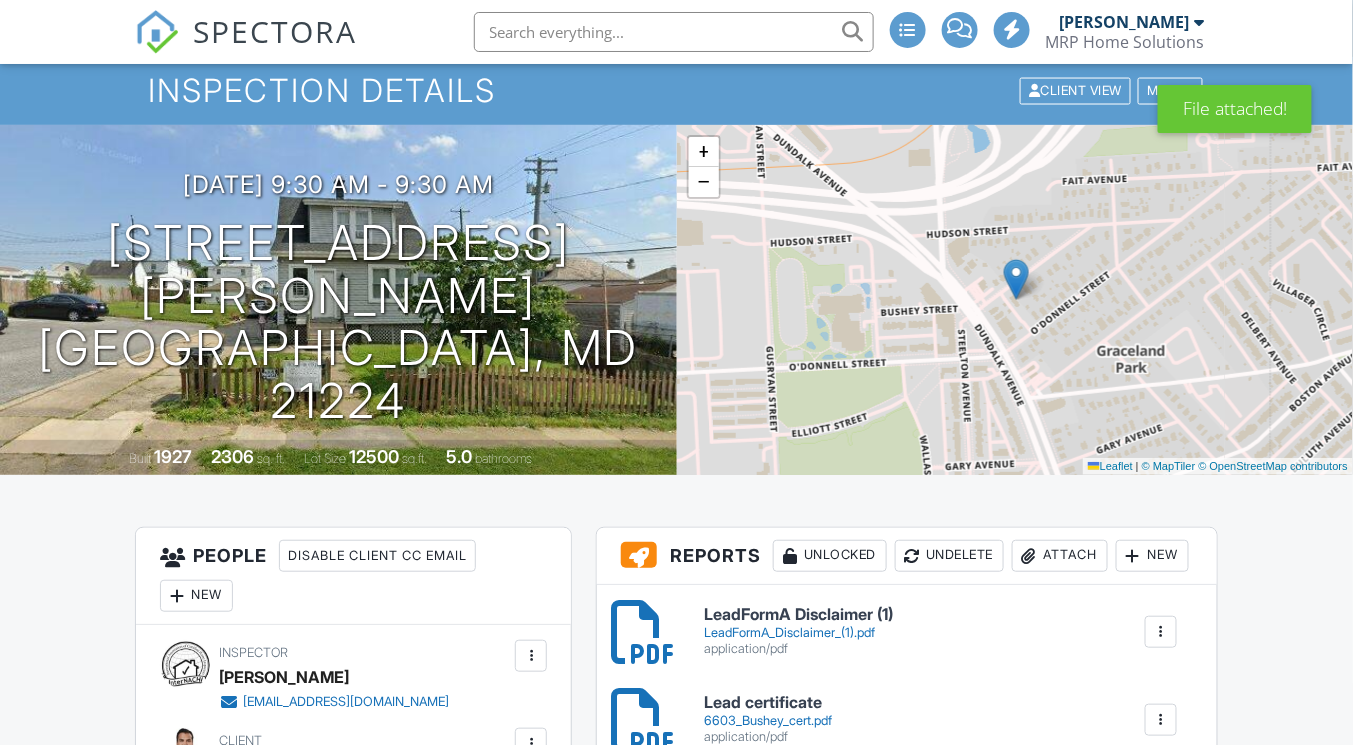 click on "Attach" at bounding box center [1060, 556] 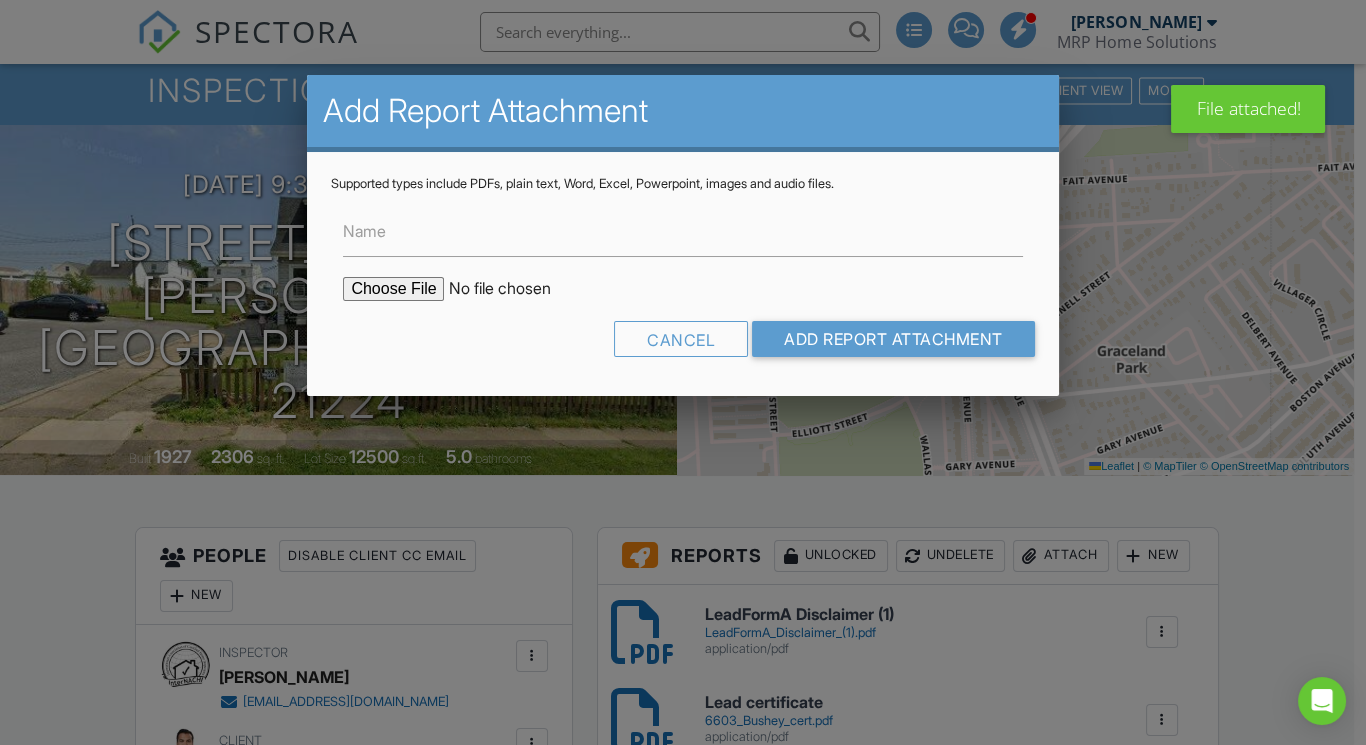 click at bounding box center (513, 289) 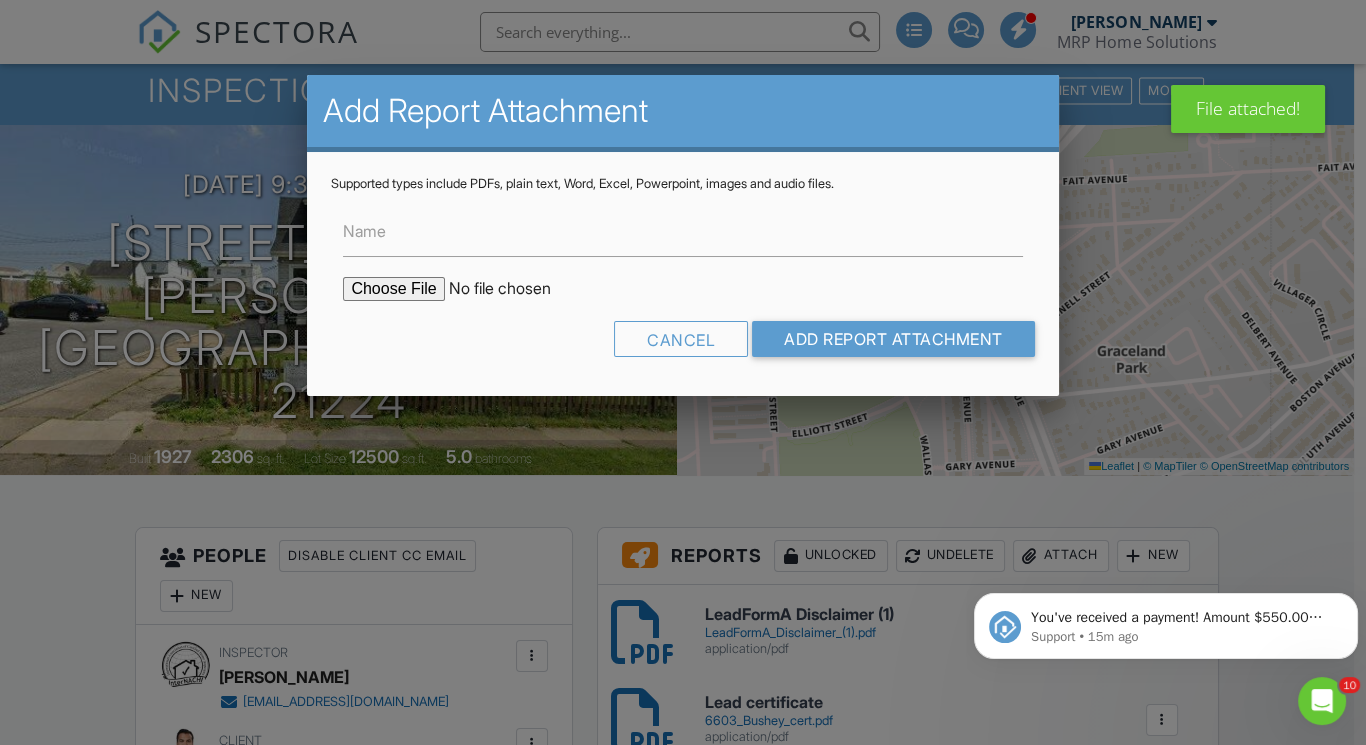 scroll, scrollTop: 0, scrollLeft: 0, axis: both 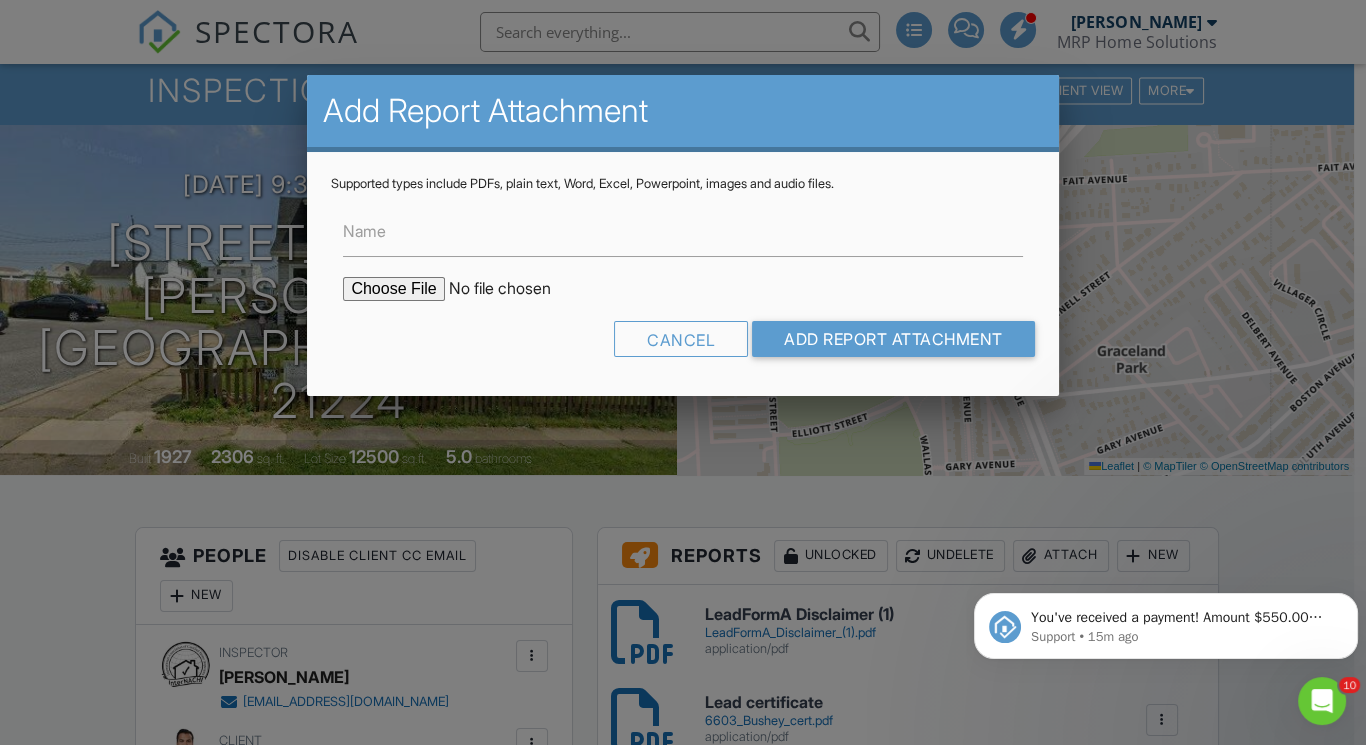 type on "C:\fakepath\LeadForm330_Instructions (3).pdf" 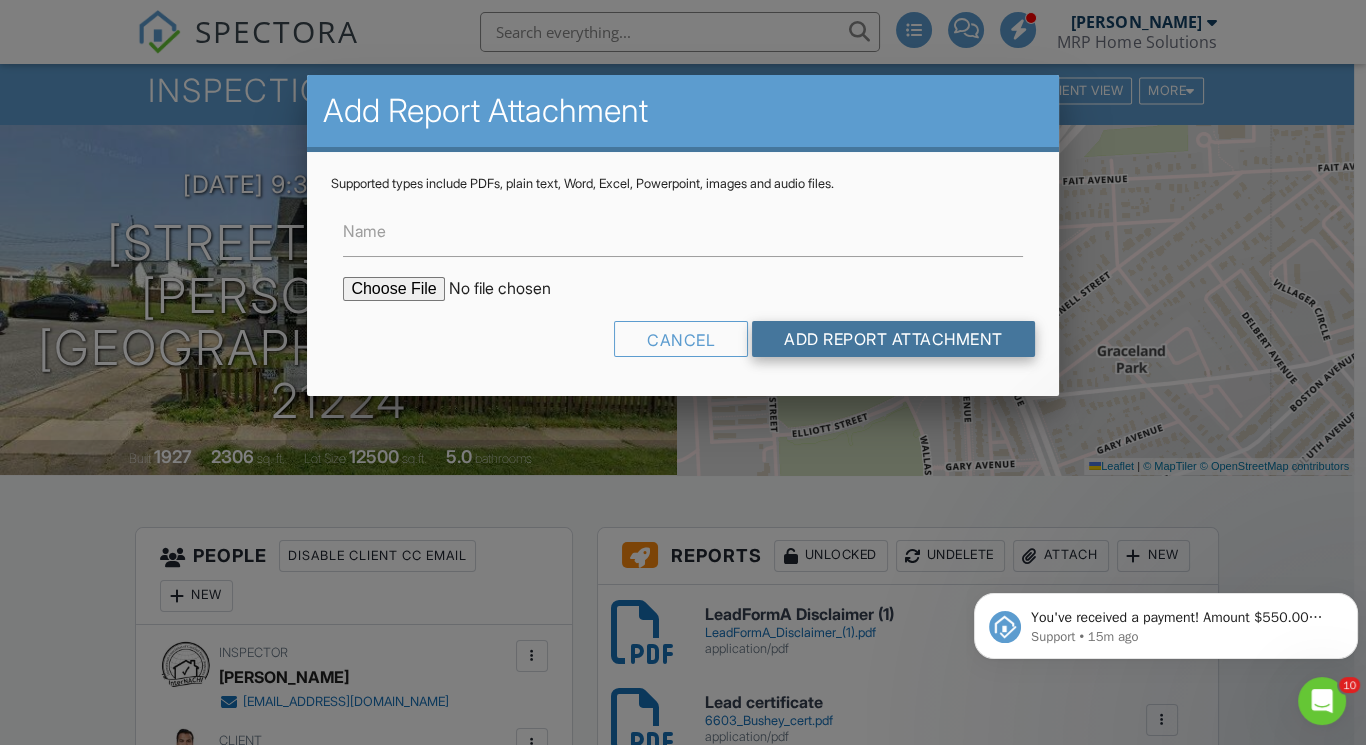 click on "Add Report Attachment" at bounding box center [893, 339] 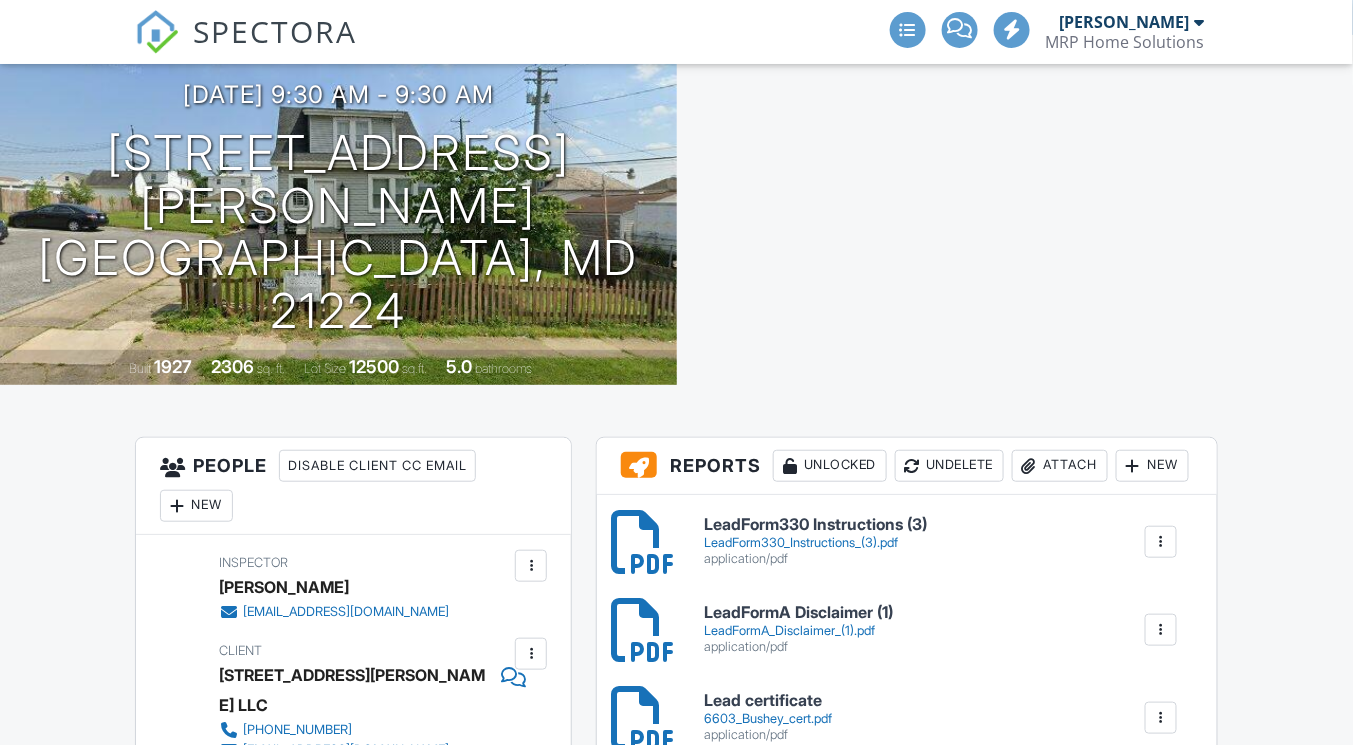 scroll, scrollTop: 0, scrollLeft: 0, axis: both 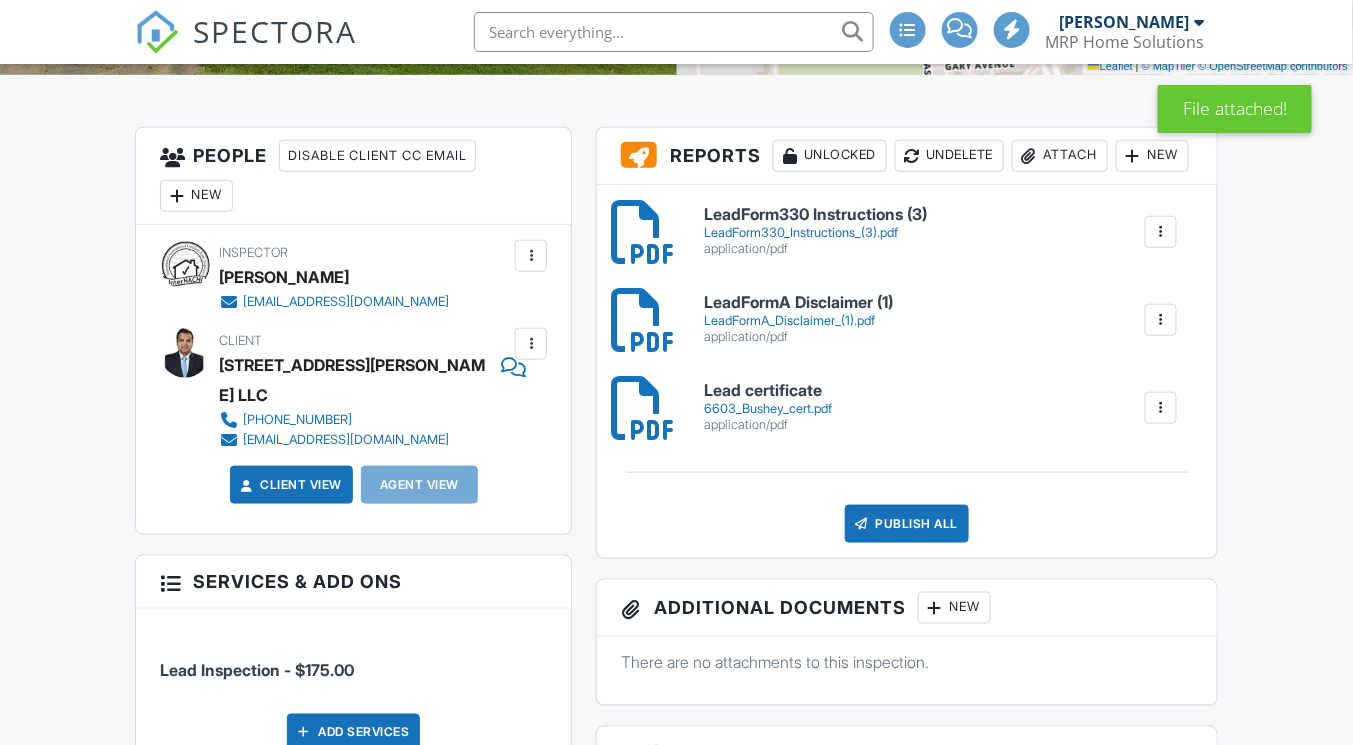 click on "Publish All" at bounding box center (907, 524) 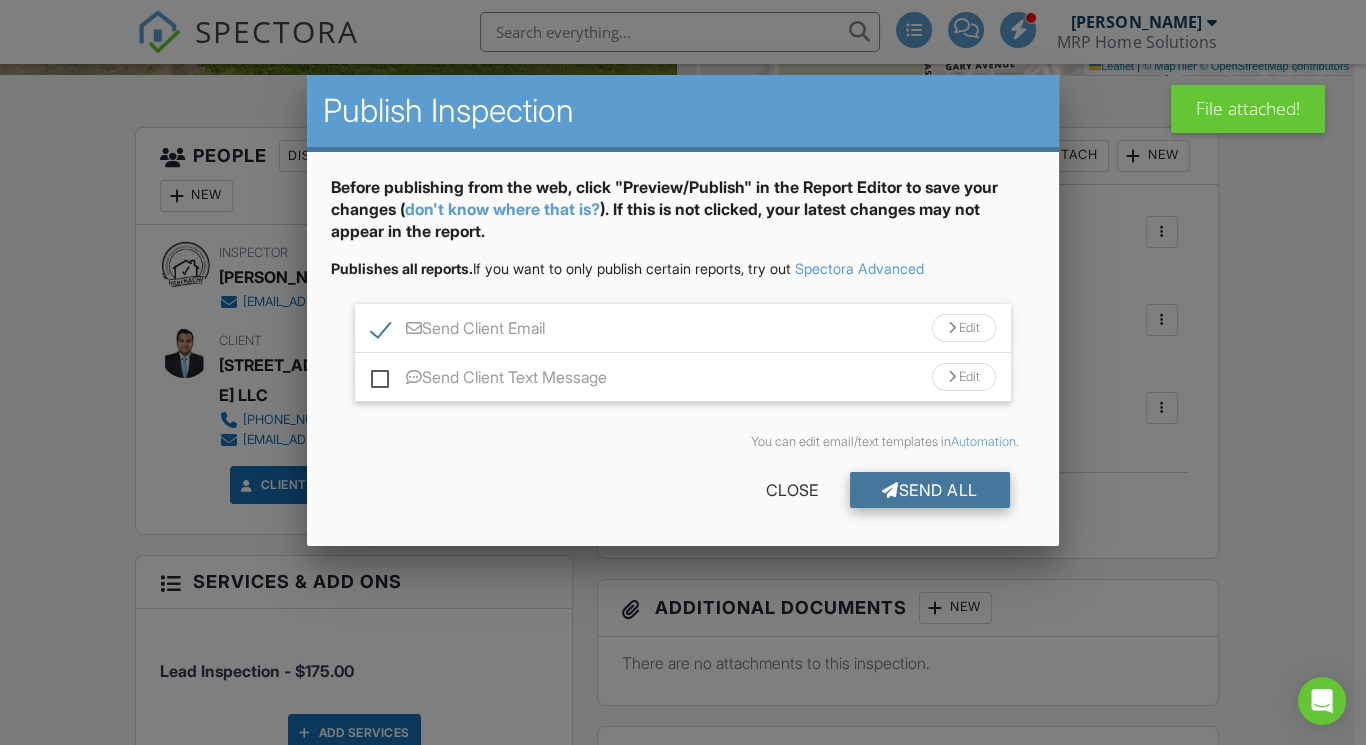click on "Send All" at bounding box center [930, 490] 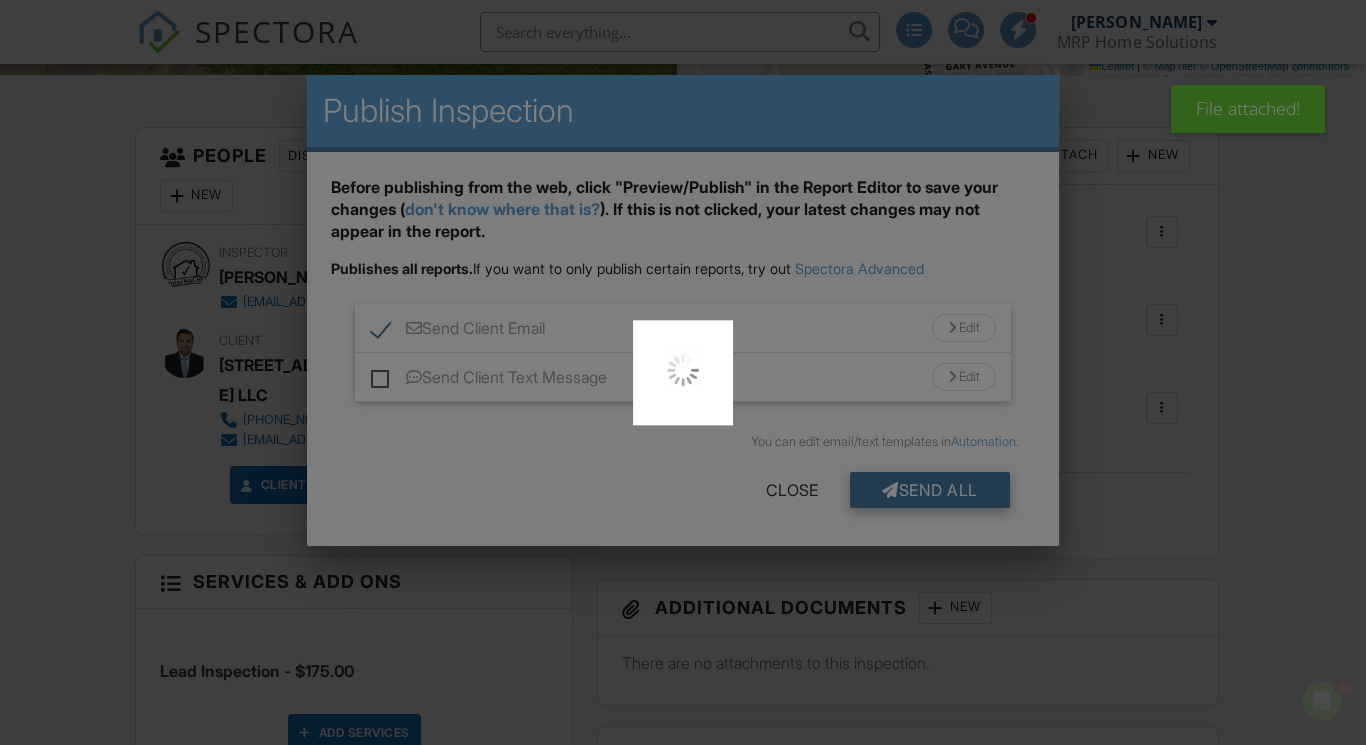scroll, scrollTop: 0, scrollLeft: 0, axis: both 